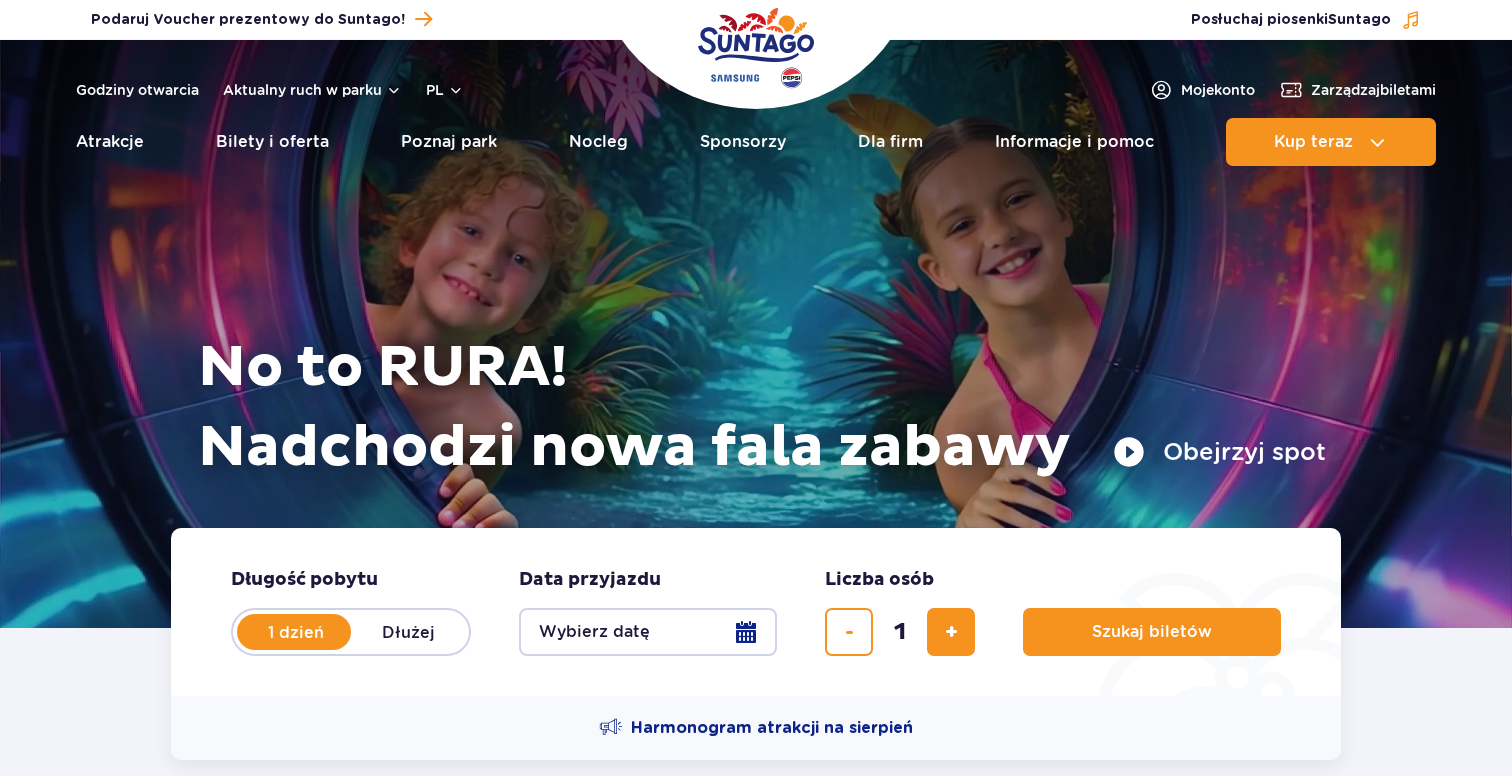 scroll, scrollTop: 0, scrollLeft: 0, axis: both 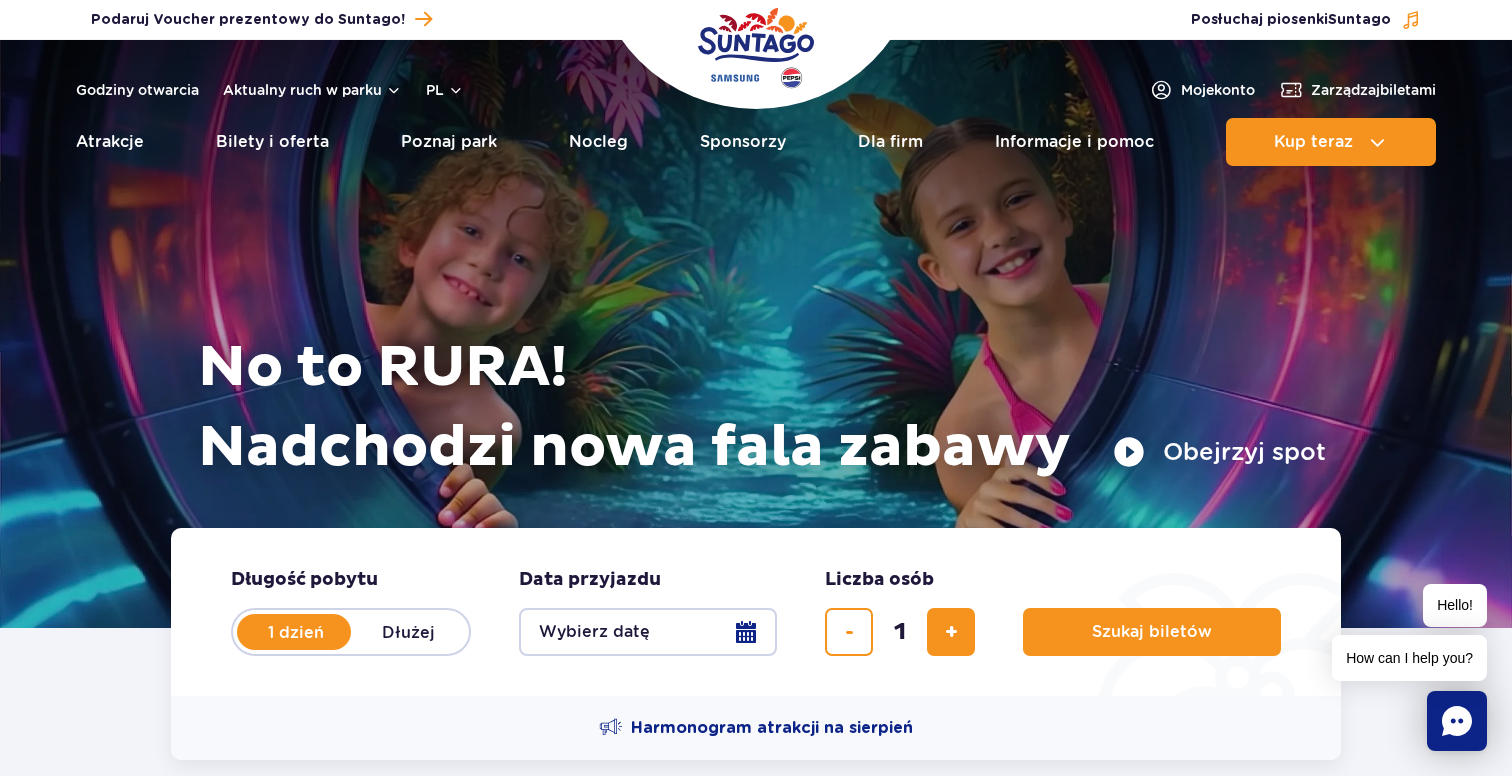 click on "Wybierz datę" at bounding box center (648, 632) 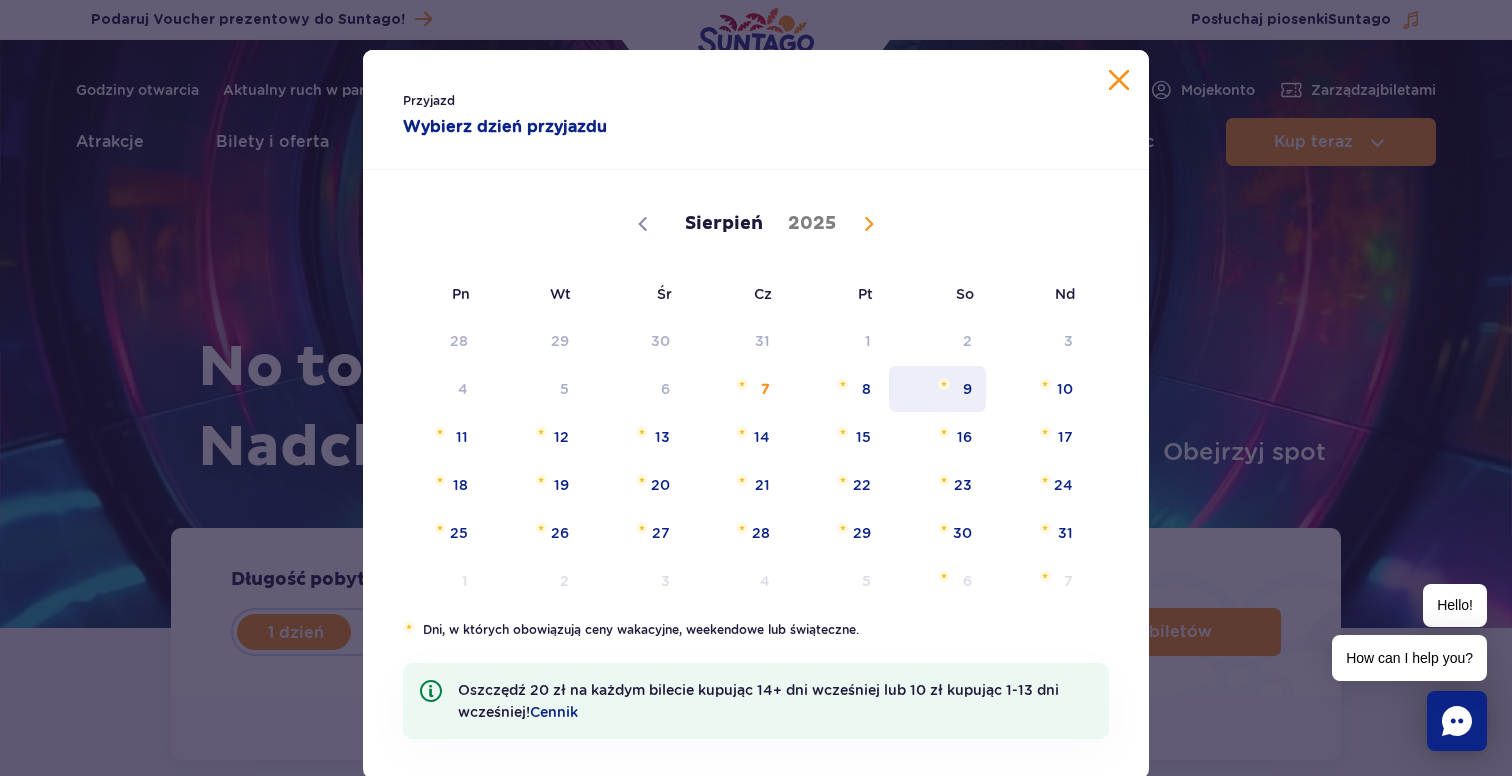 click on "9" at bounding box center [937, 389] 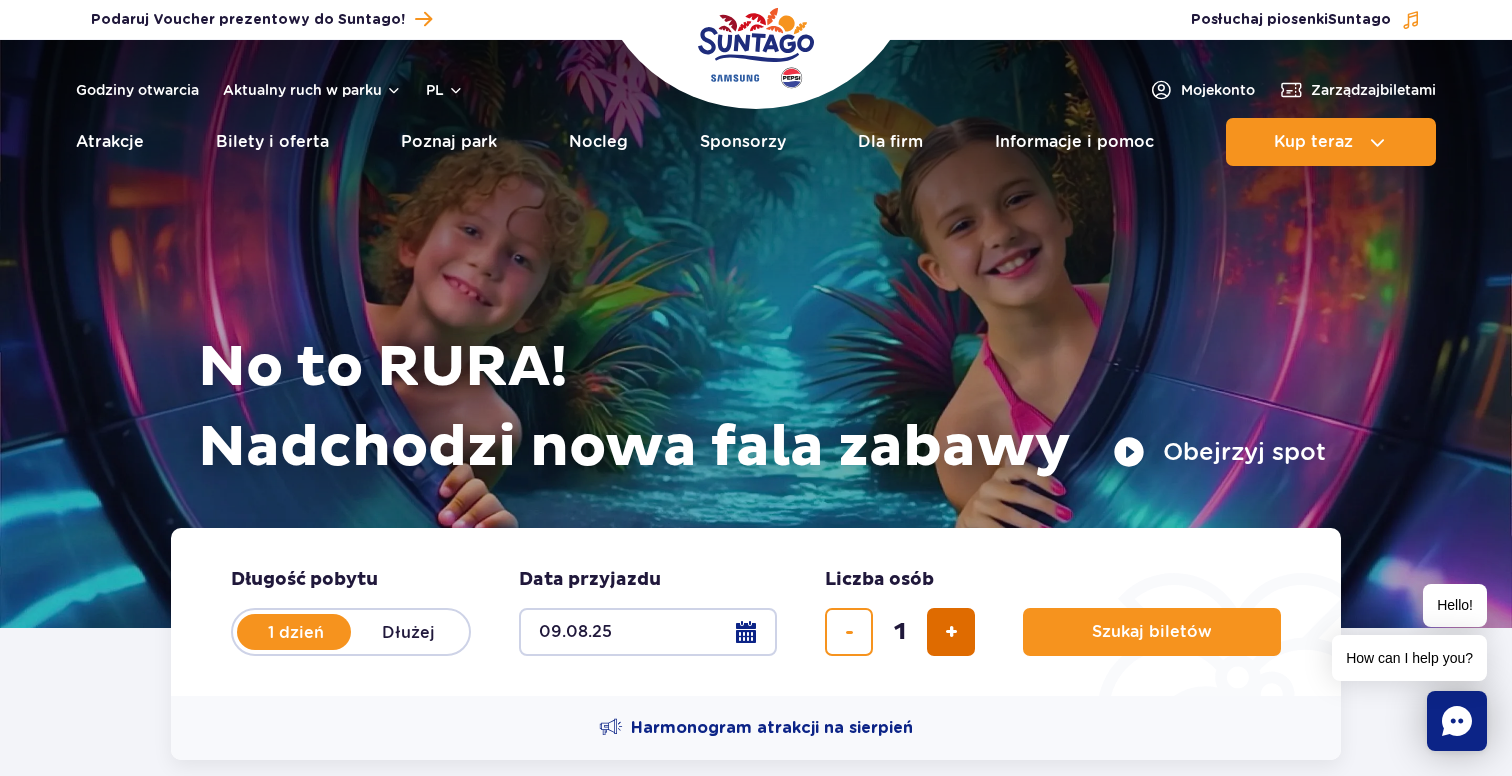 click at bounding box center [951, 632] 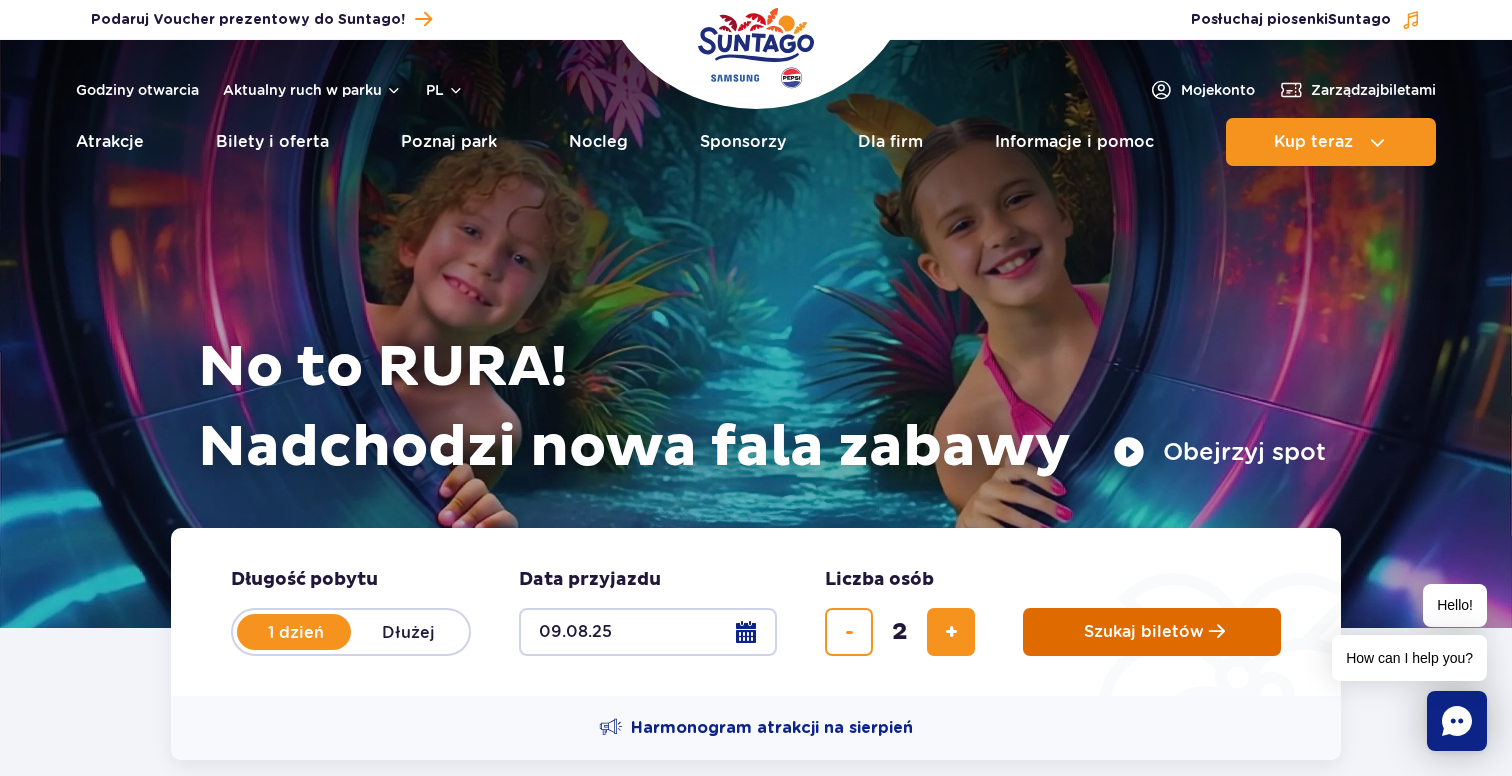 click on "Szukaj biletów" at bounding box center [1144, 632] 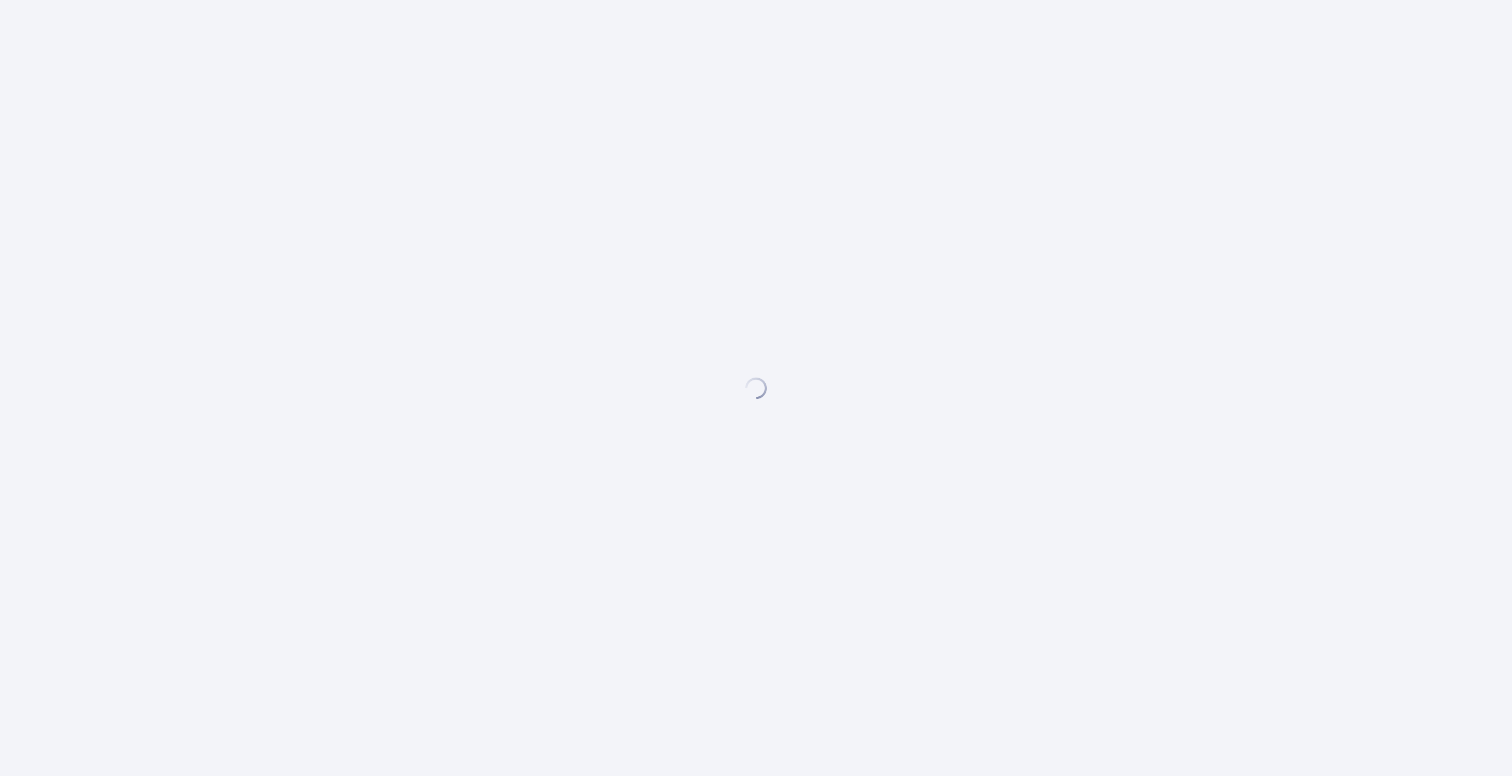 scroll, scrollTop: 0, scrollLeft: 0, axis: both 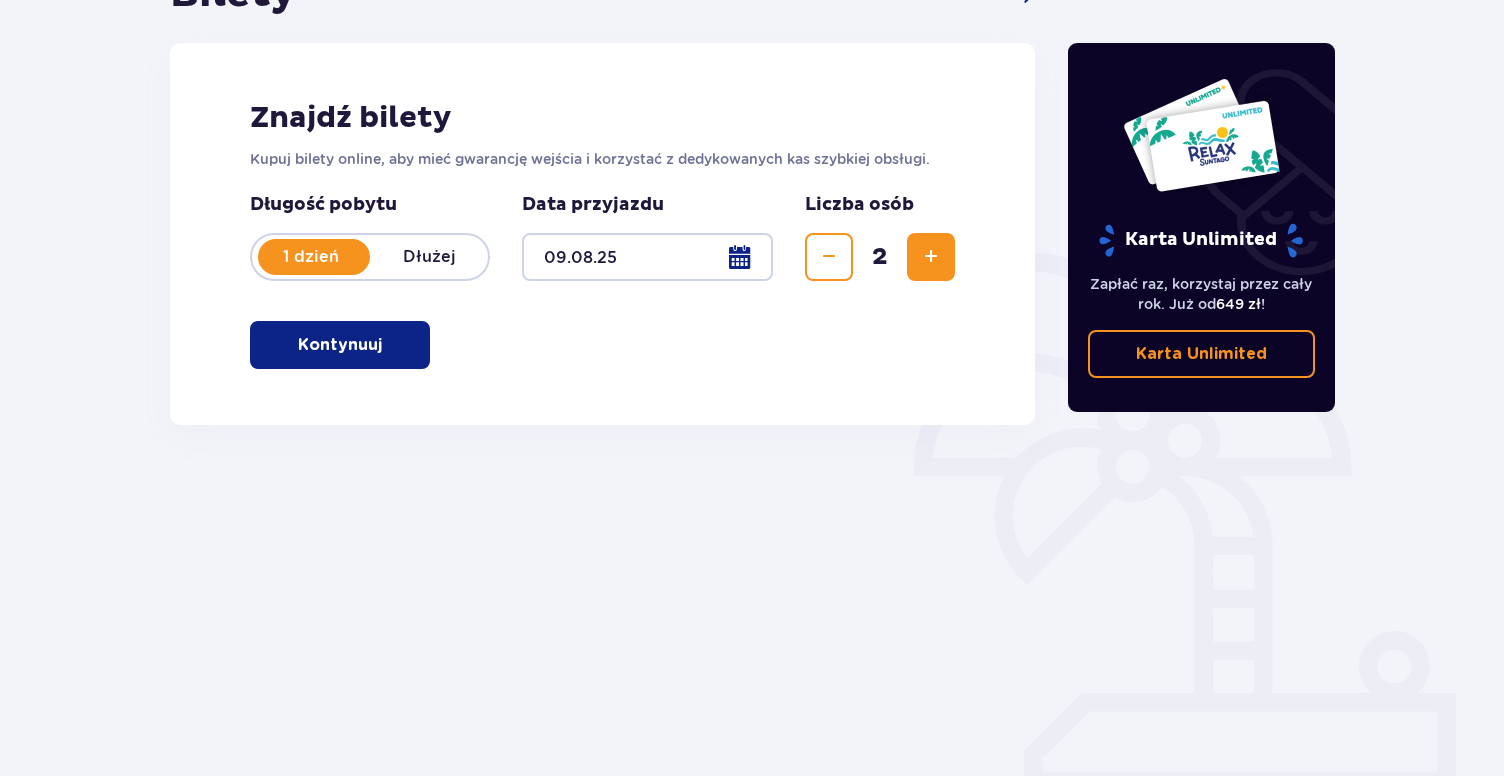 click on "Kontynuuj" at bounding box center [340, 345] 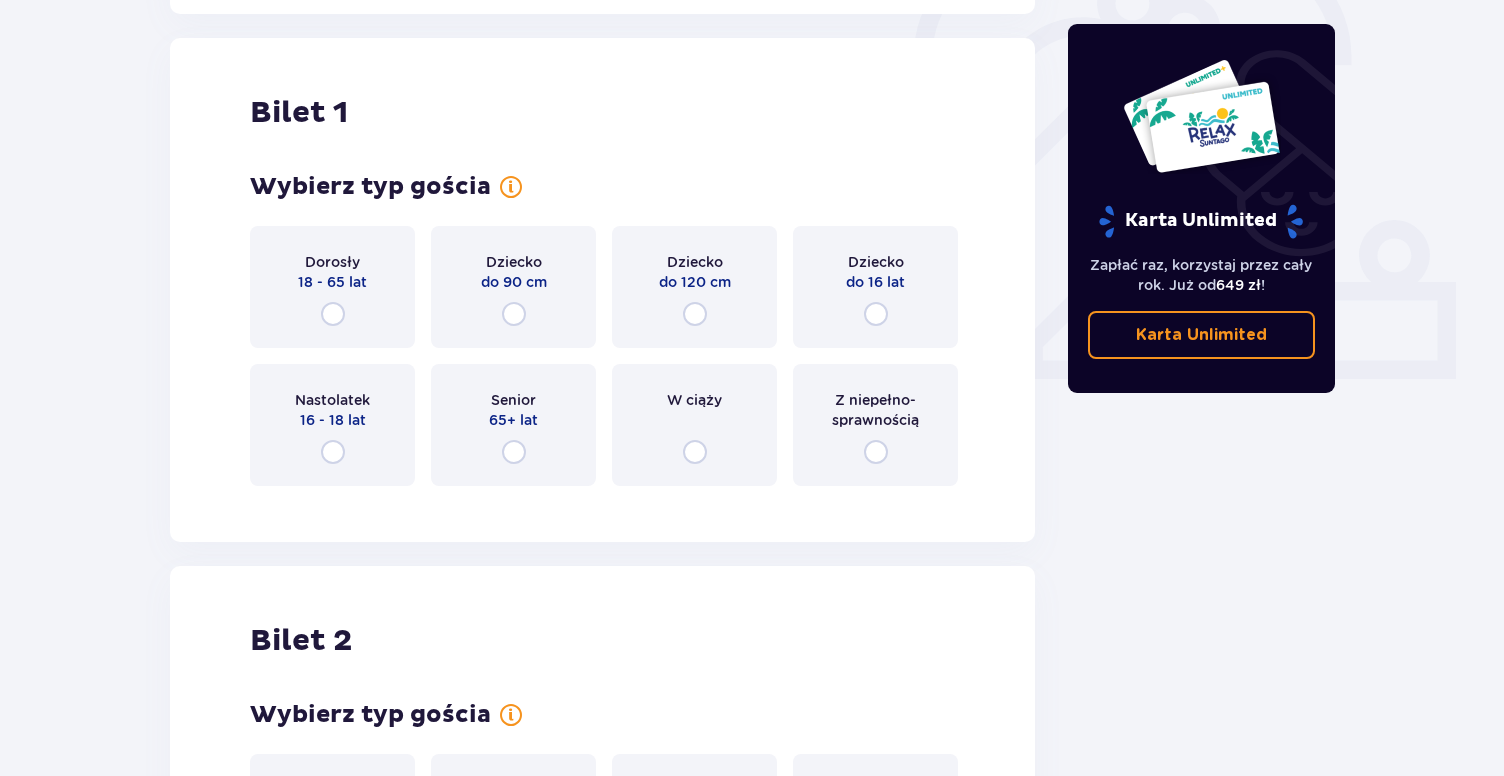 scroll, scrollTop: 668, scrollLeft: 0, axis: vertical 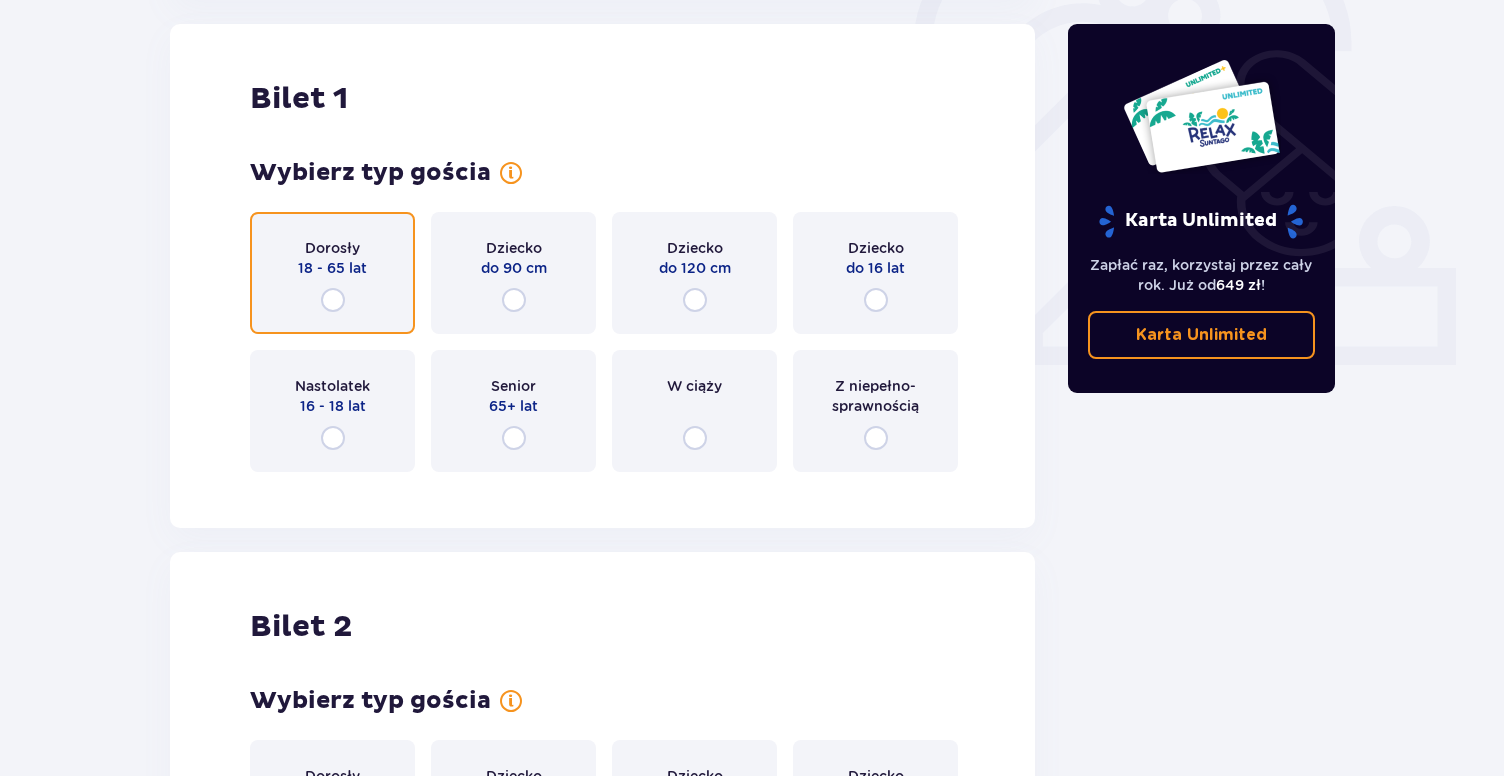 click at bounding box center (333, 300) 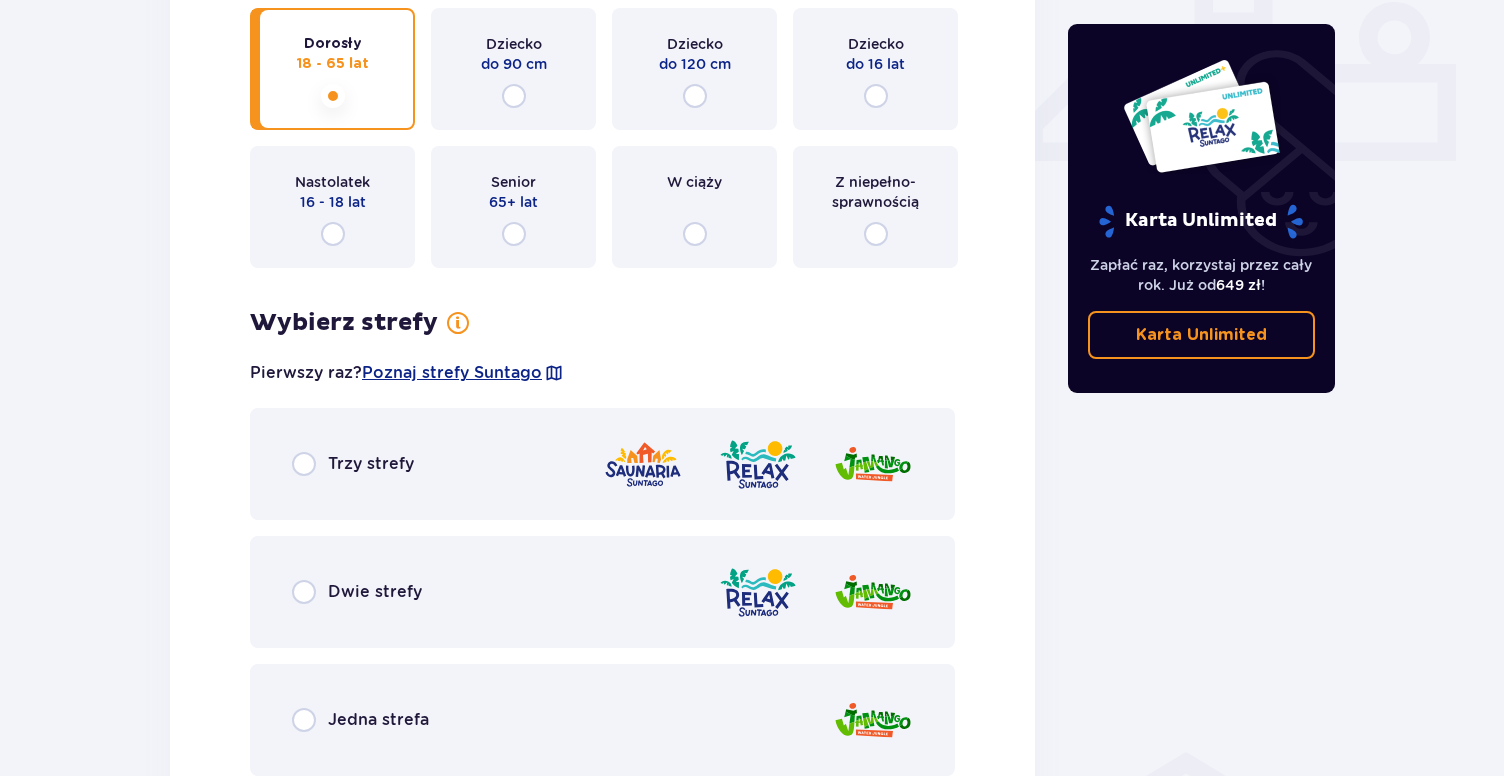 scroll, scrollTop: 805, scrollLeft: 0, axis: vertical 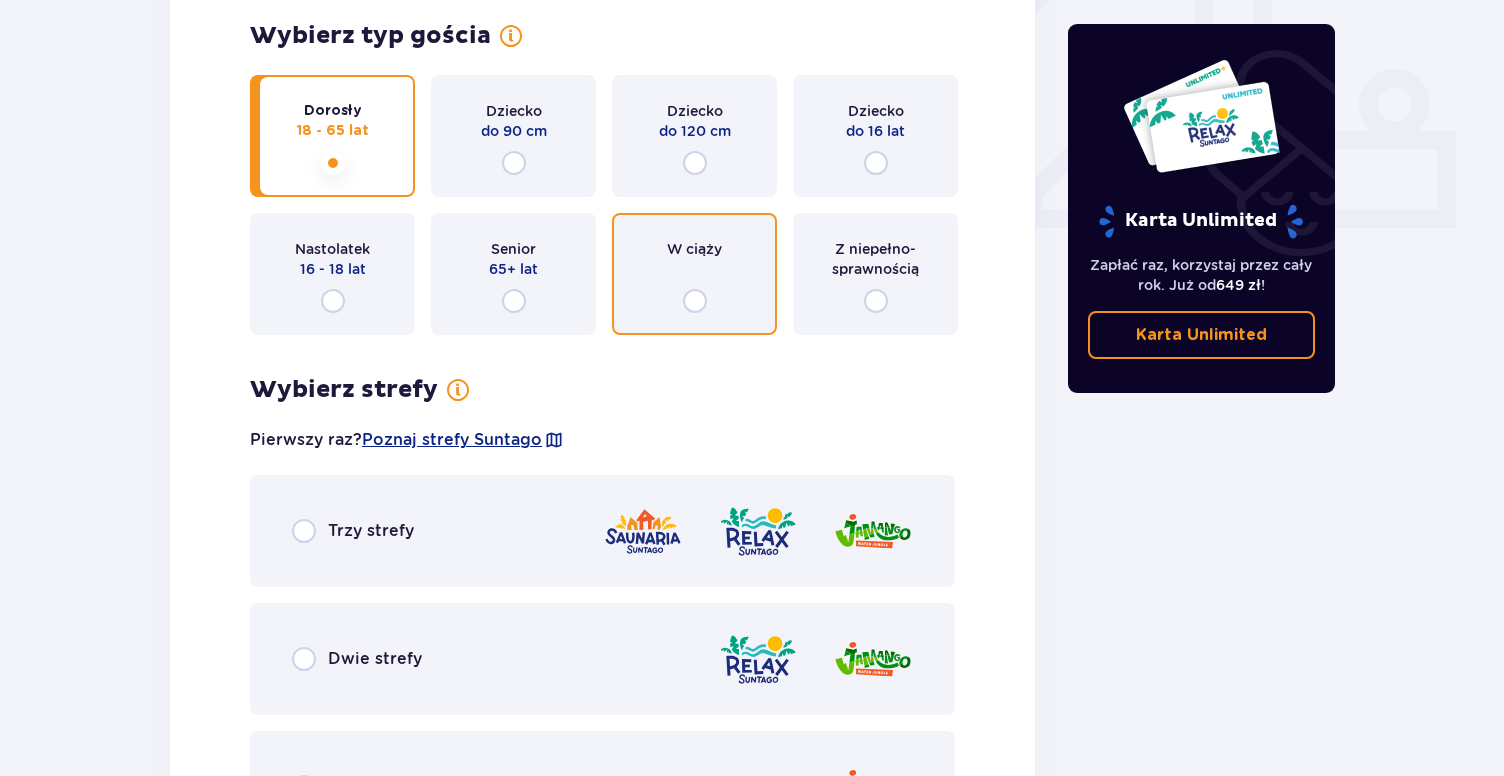 click at bounding box center (695, 301) 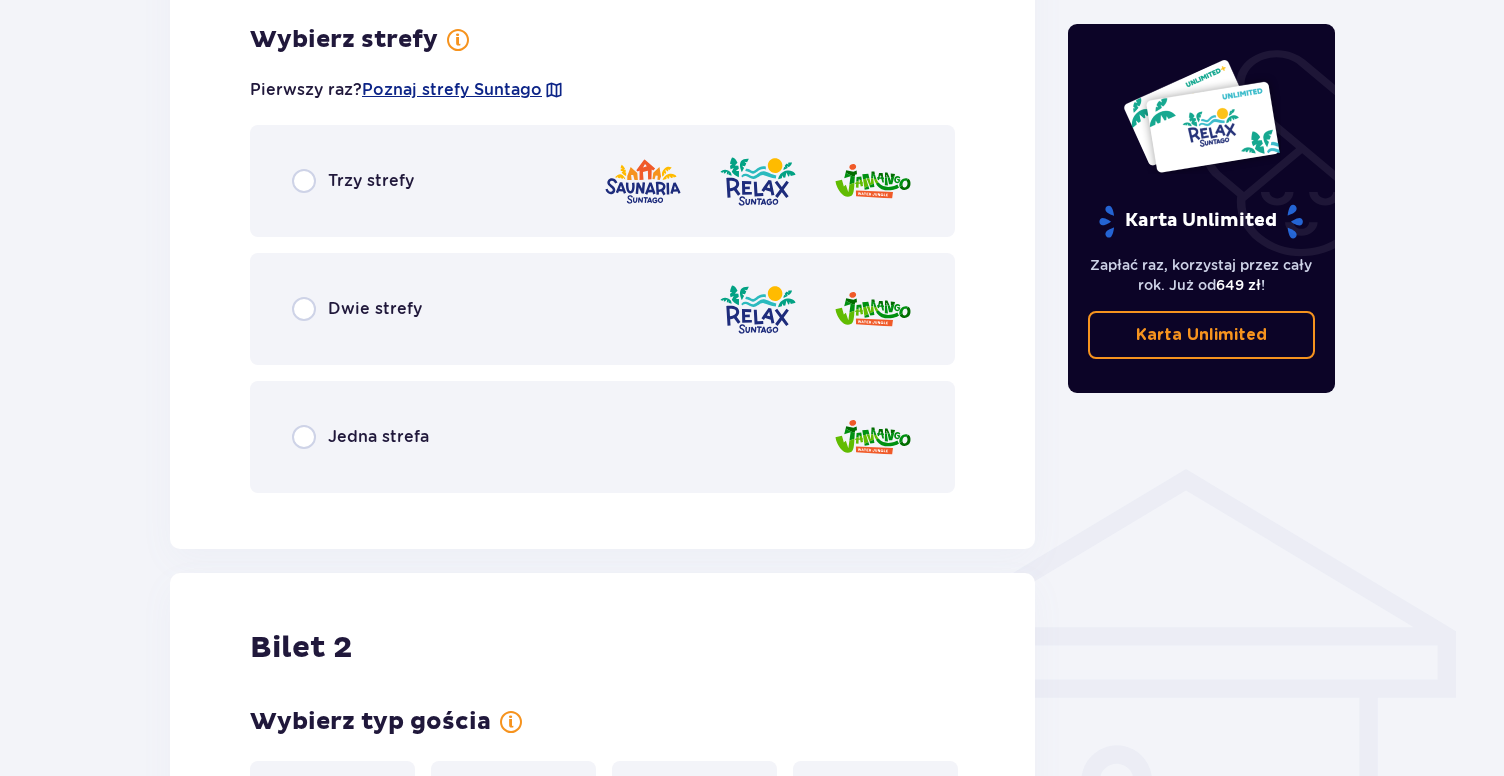 scroll, scrollTop: 1156, scrollLeft: 0, axis: vertical 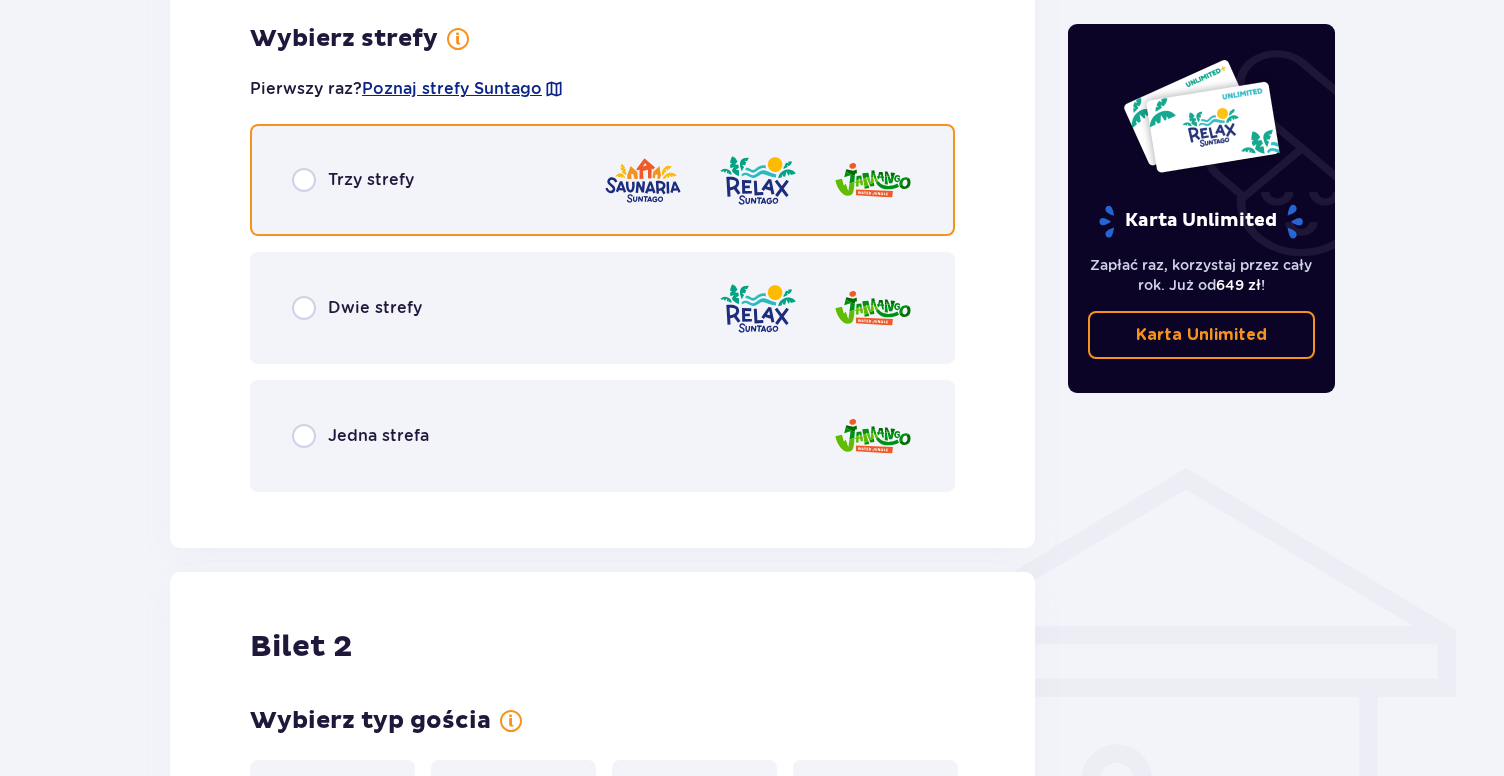 click at bounding box center (304, 180) 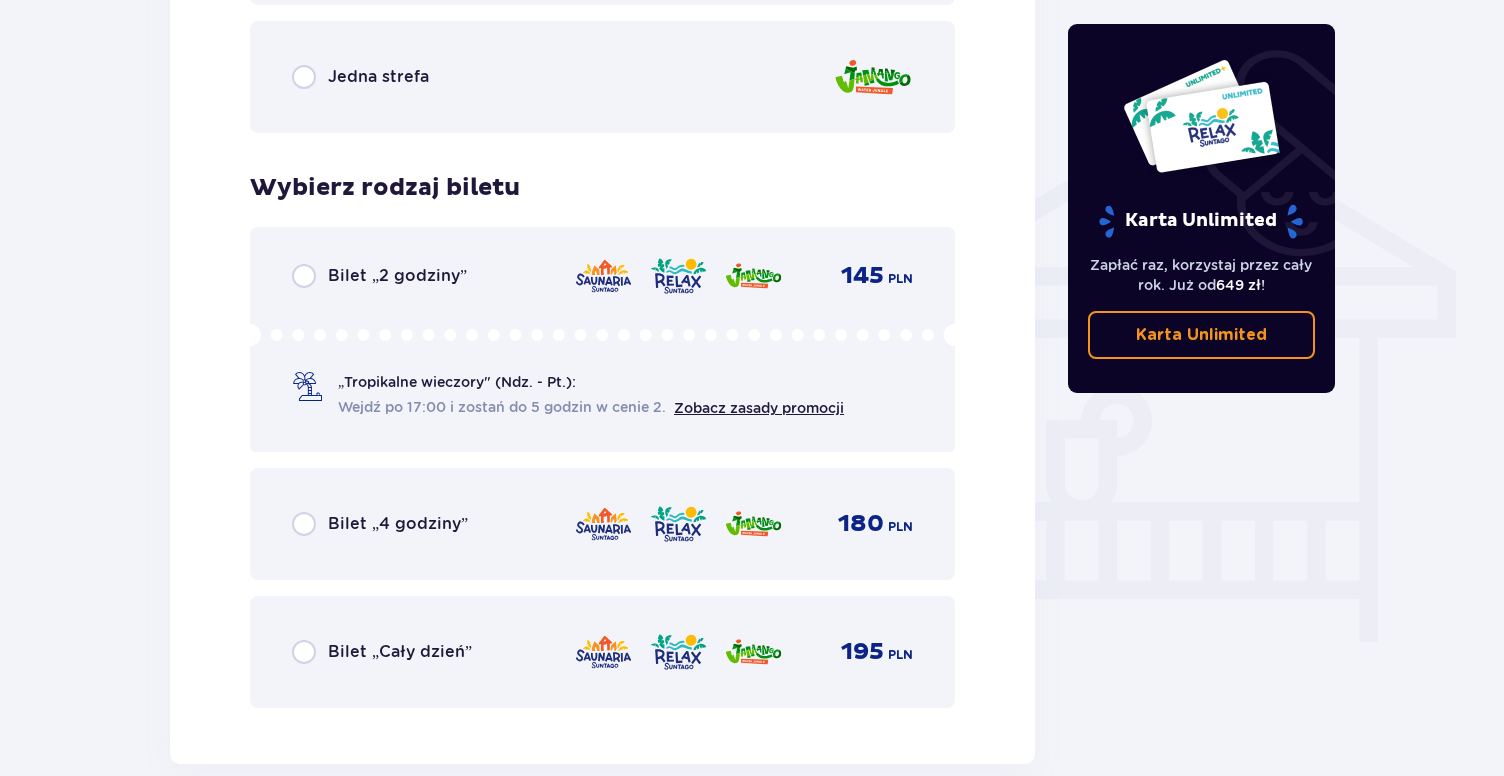 scroll, scrollTop: 1364, scrollLeft: 0, axis: vertical 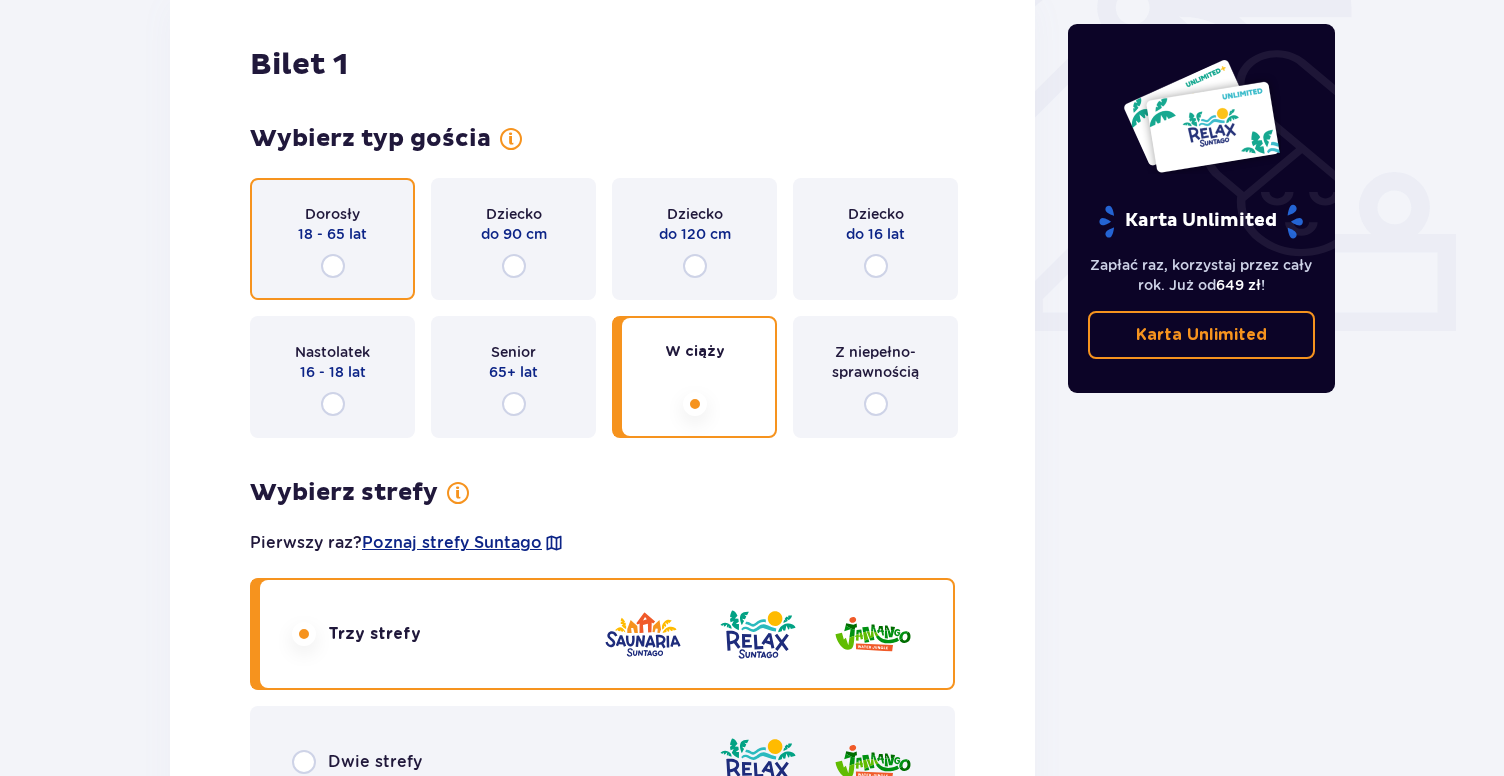 click at bounding box center [333, 266] 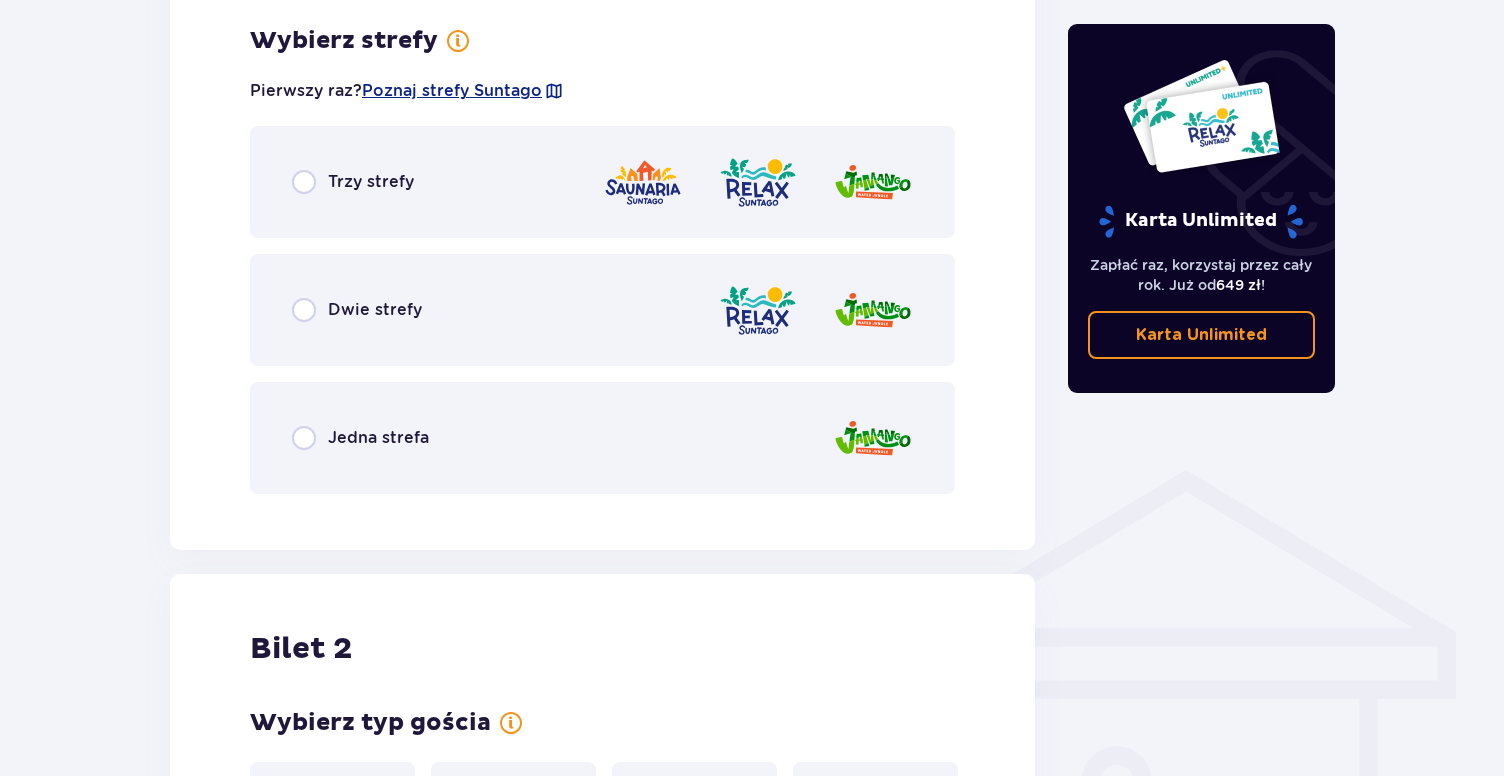 scroll, scrollTop: 1156, scrollLeft: 0, axis: vertical 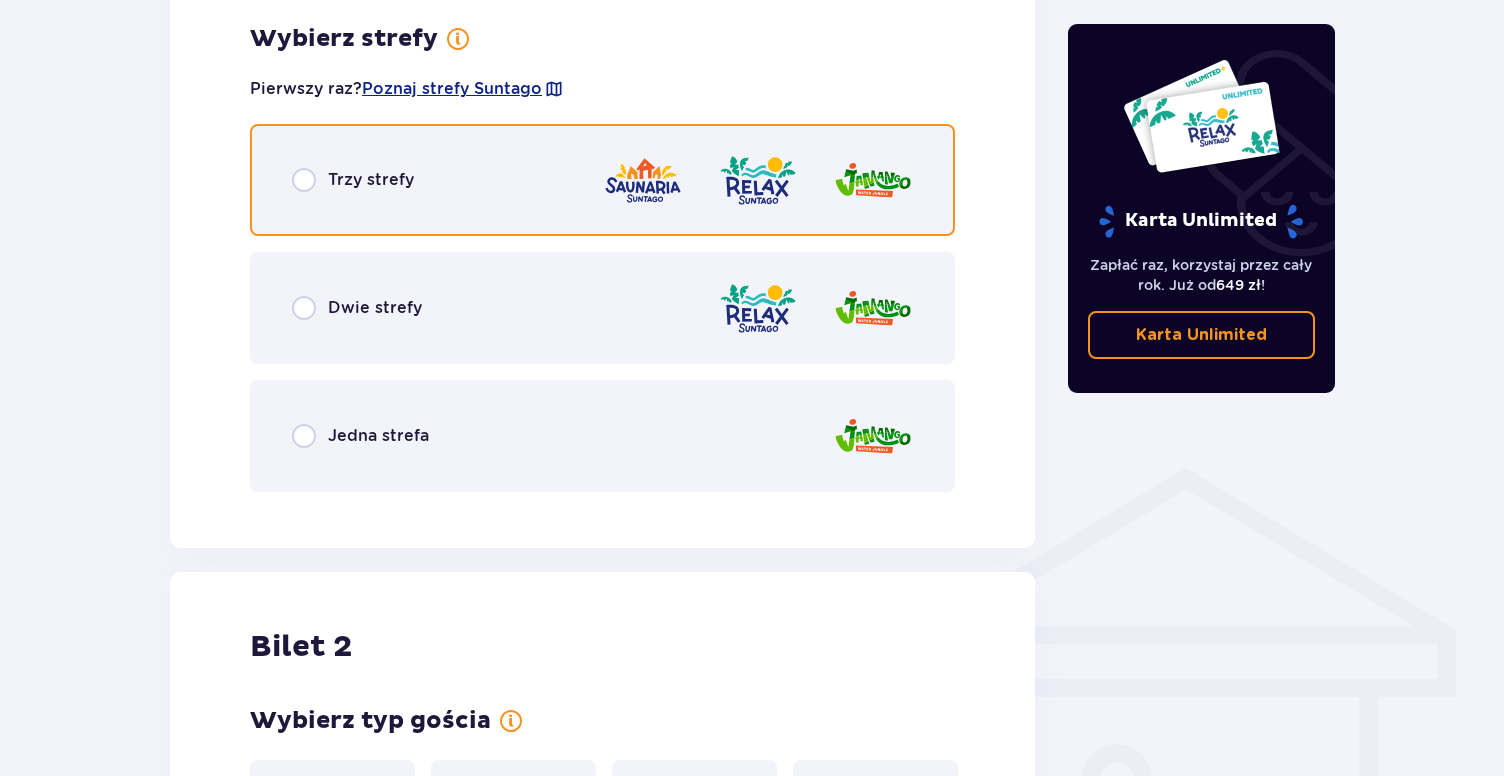 click at bounding box center (304, 180) 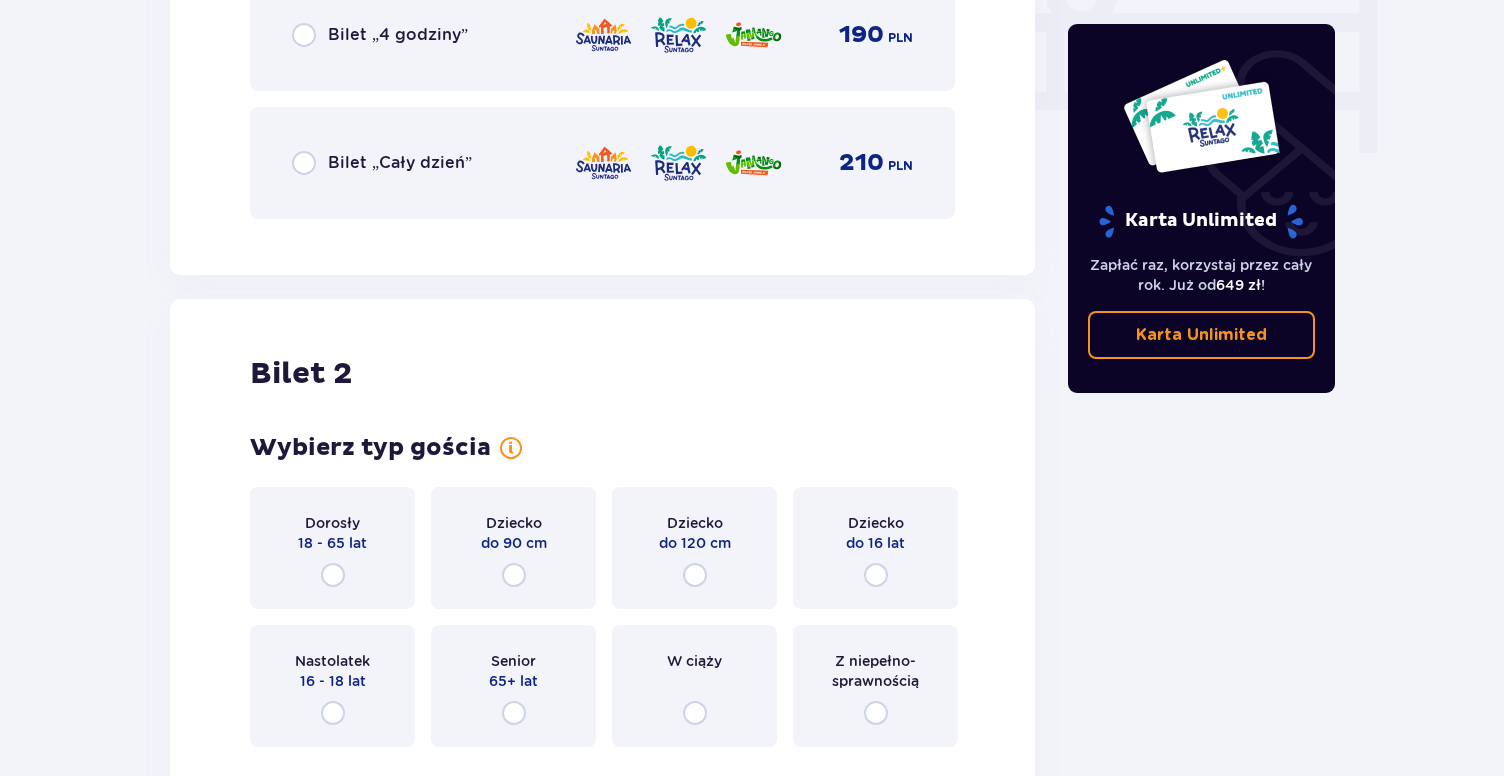 scroll, scrollTop: 2005, scrollLeft: 0, axis: vertical 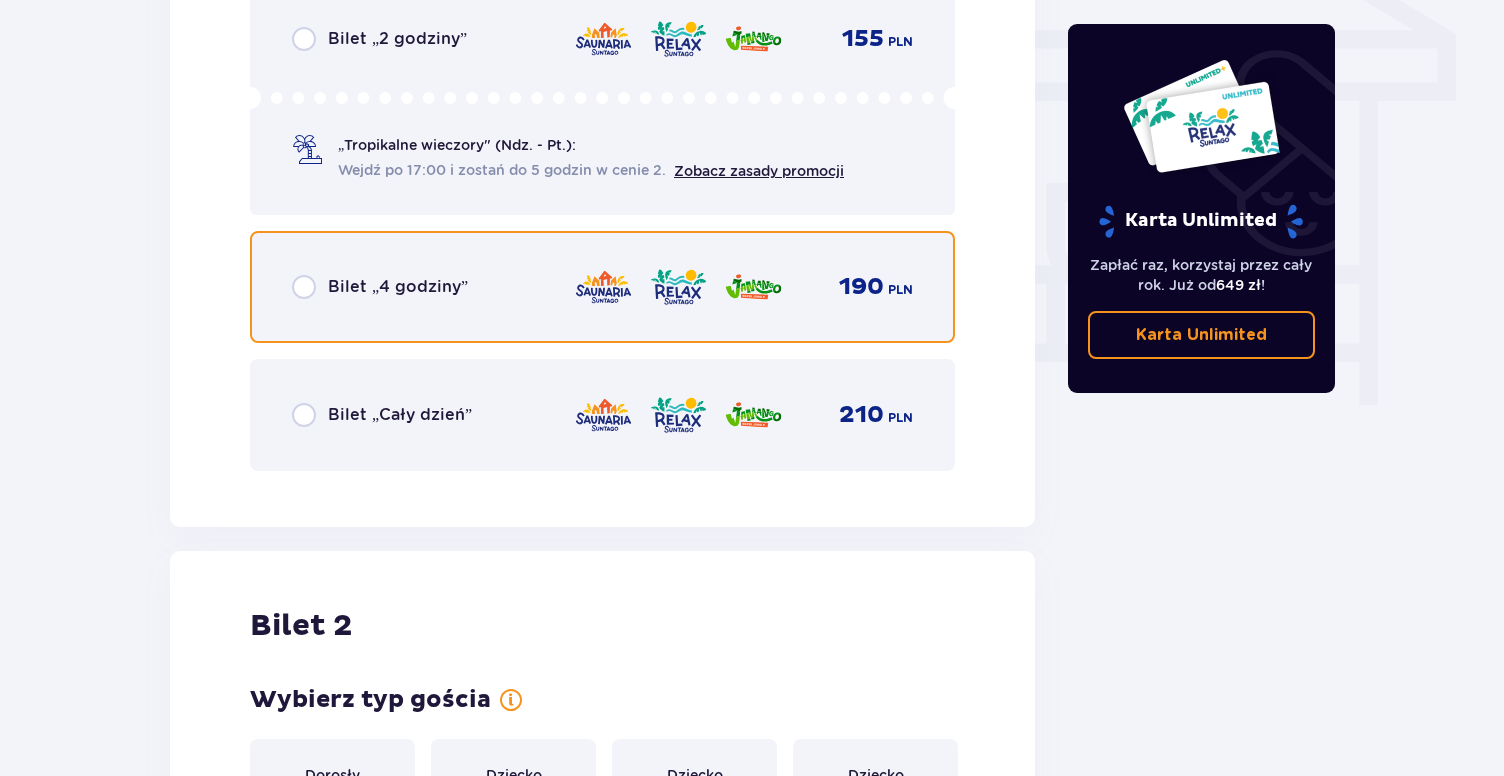 click at bounding box center (304, 287) 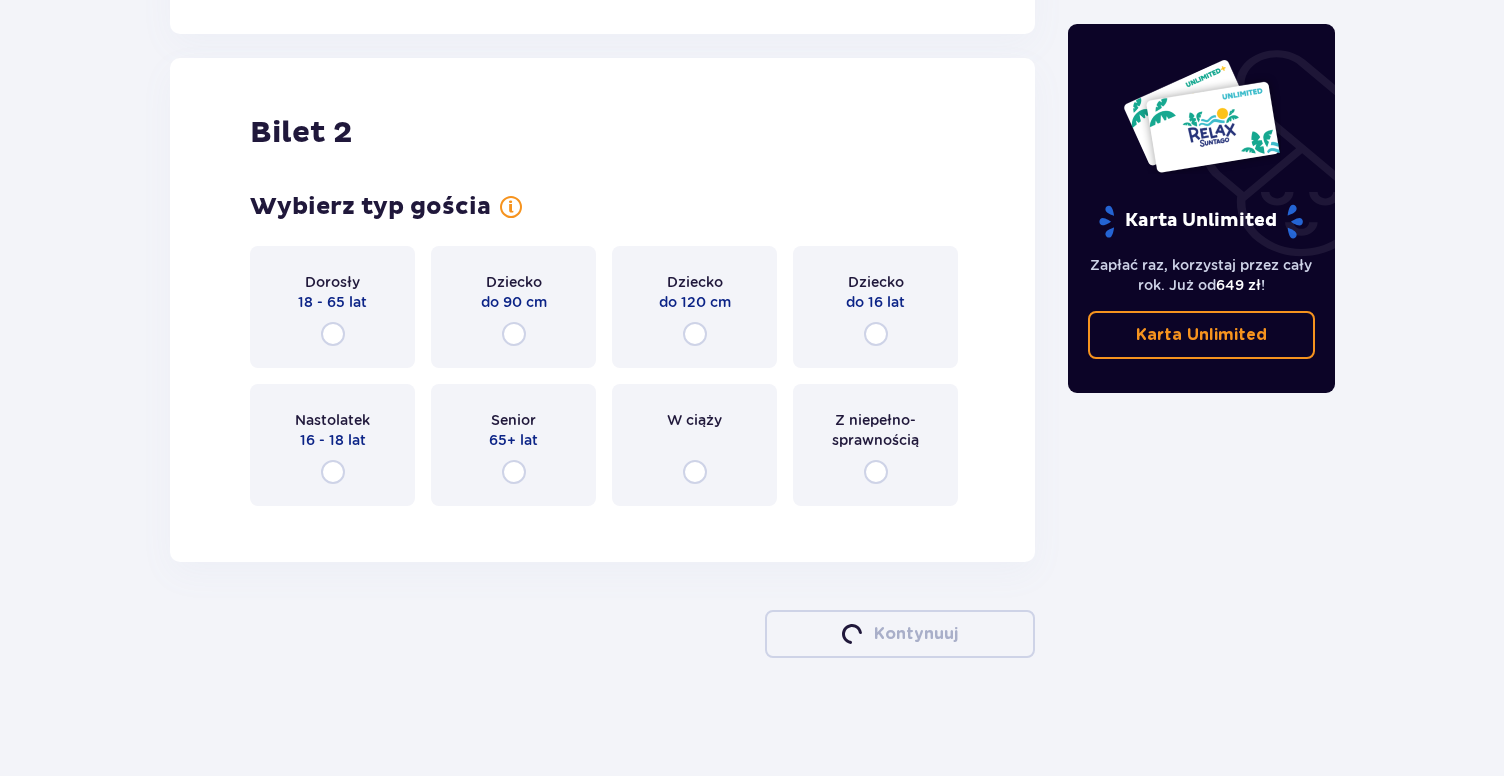 scroll, scrollTop: 2247, scrollLeft: 0, axis: vertical 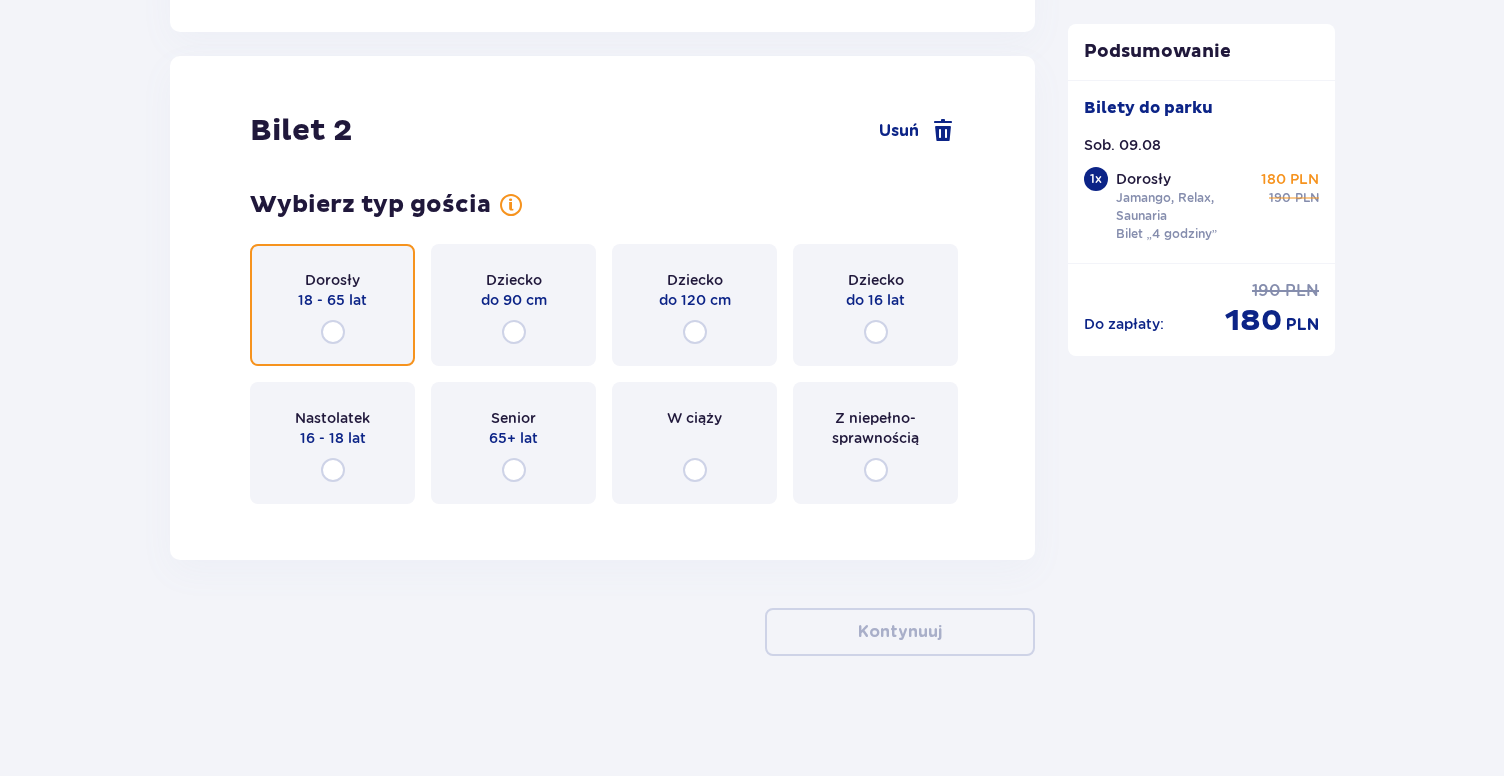 click at bounding box center [333, 332] 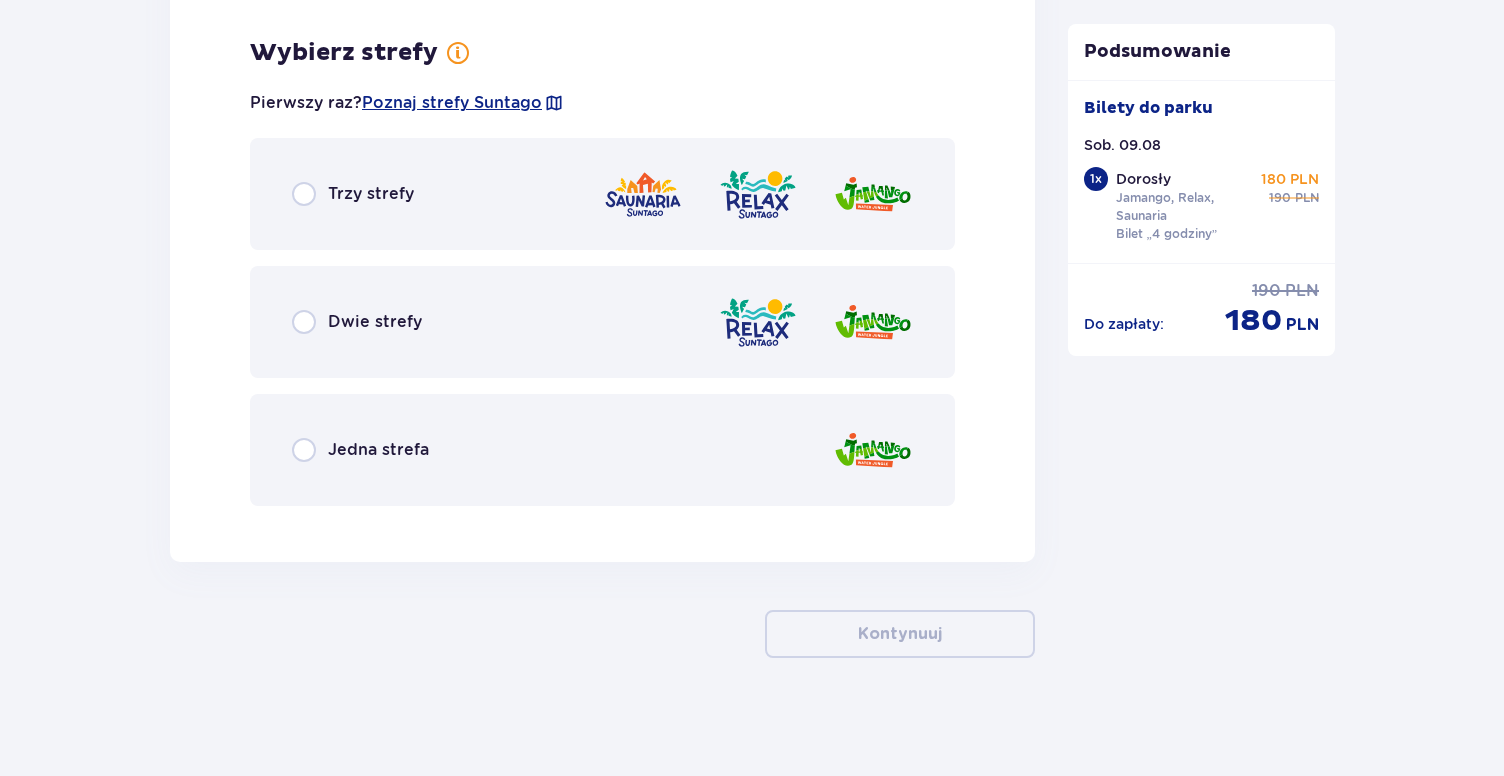 scroll, scrollTop: 2755, scrollLeft: 0, axis: vertical 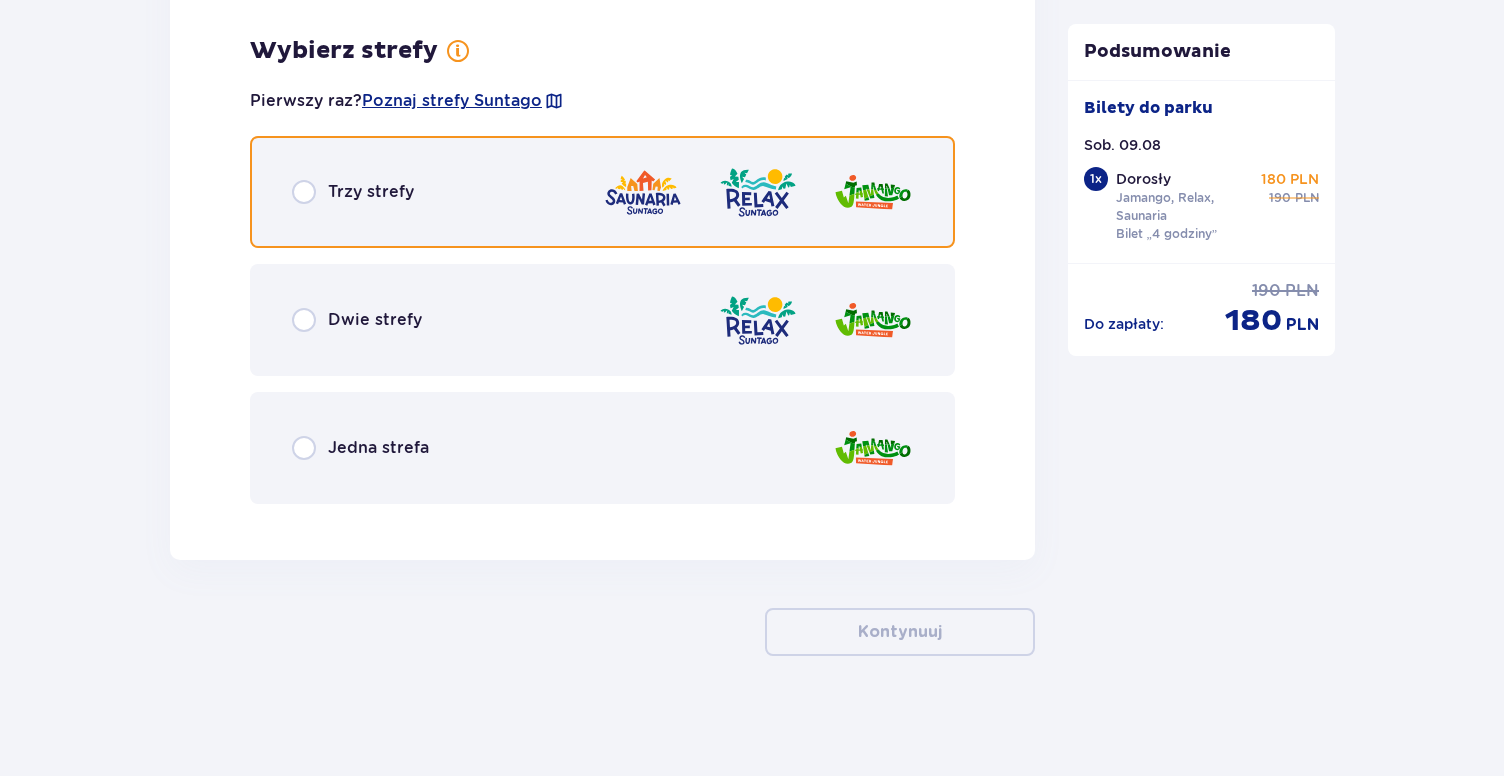 click at bounding box center [304, 192] 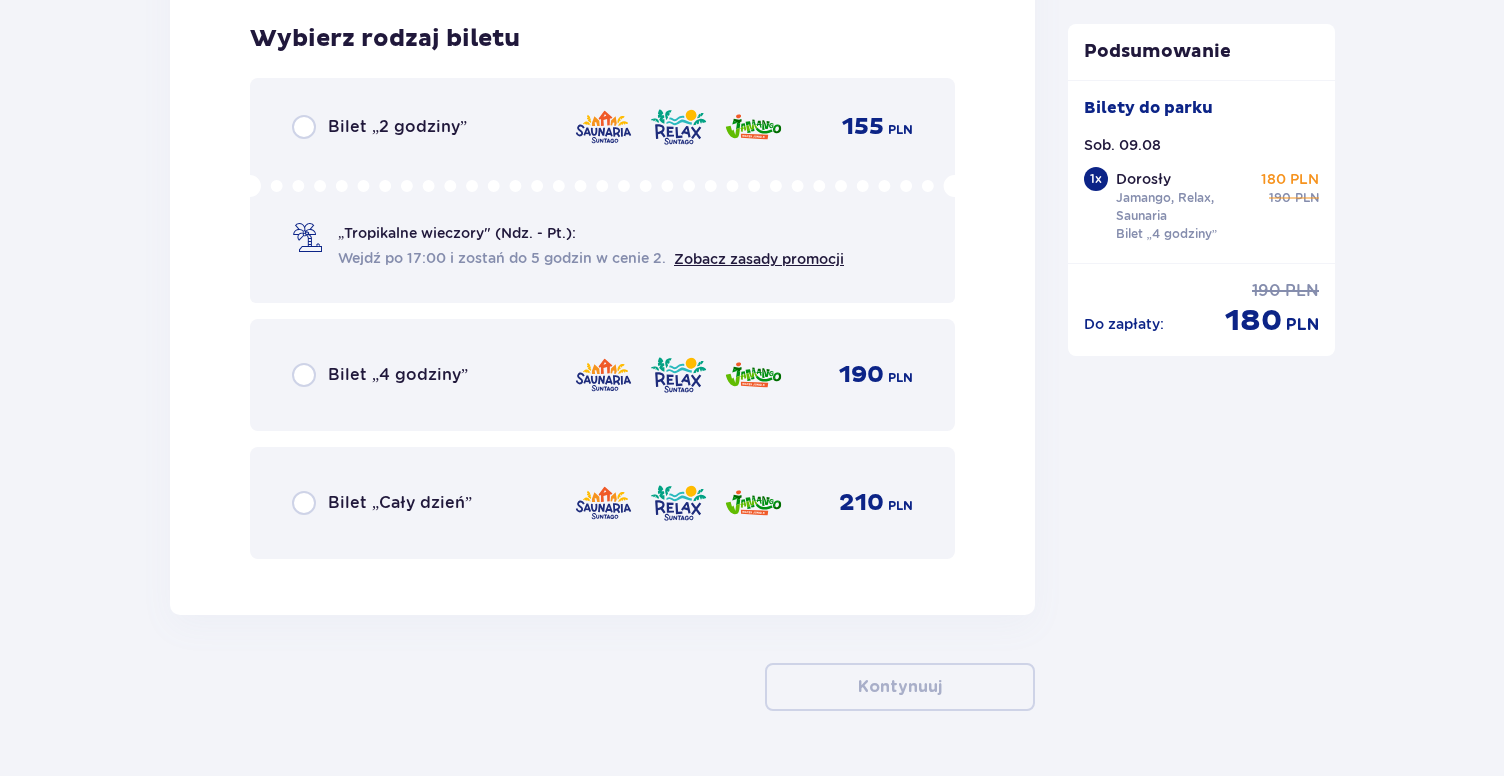 scroll, scrollTop: 3277, scrollLeft: 0, axis: vertical 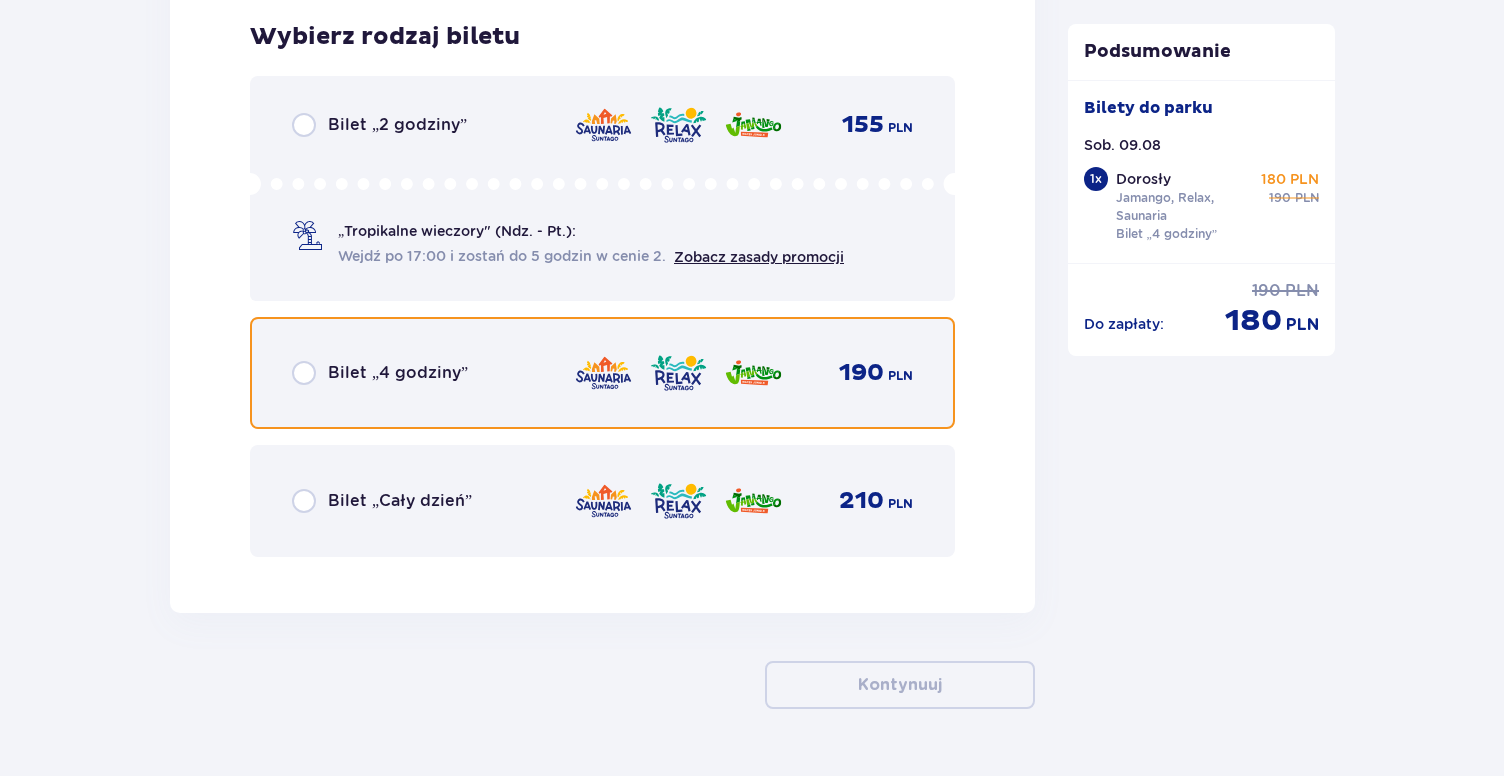 click at bounding box center (304, 373) 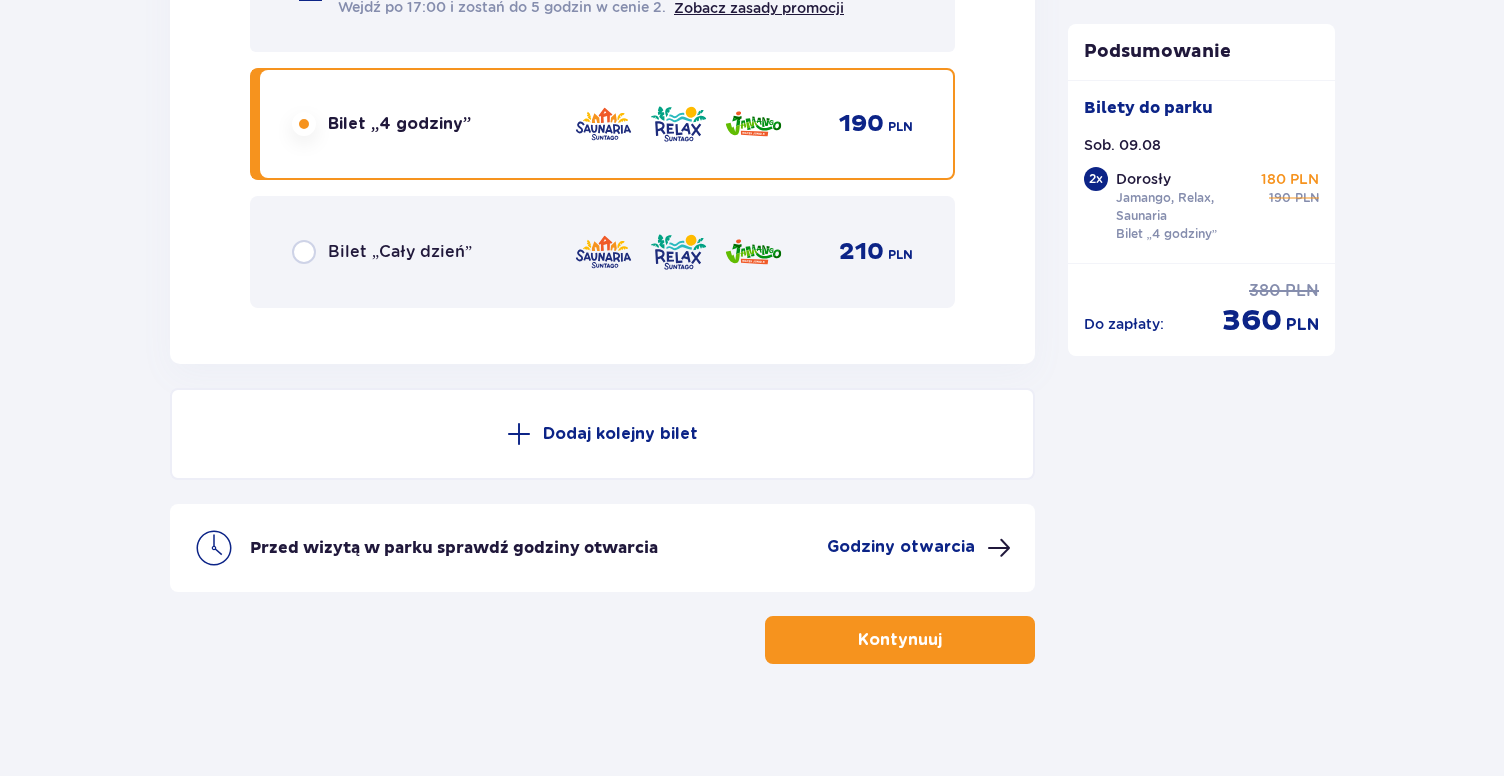 scroll, scrollTop: 3534, scrollLeft: 0, axis: vertical 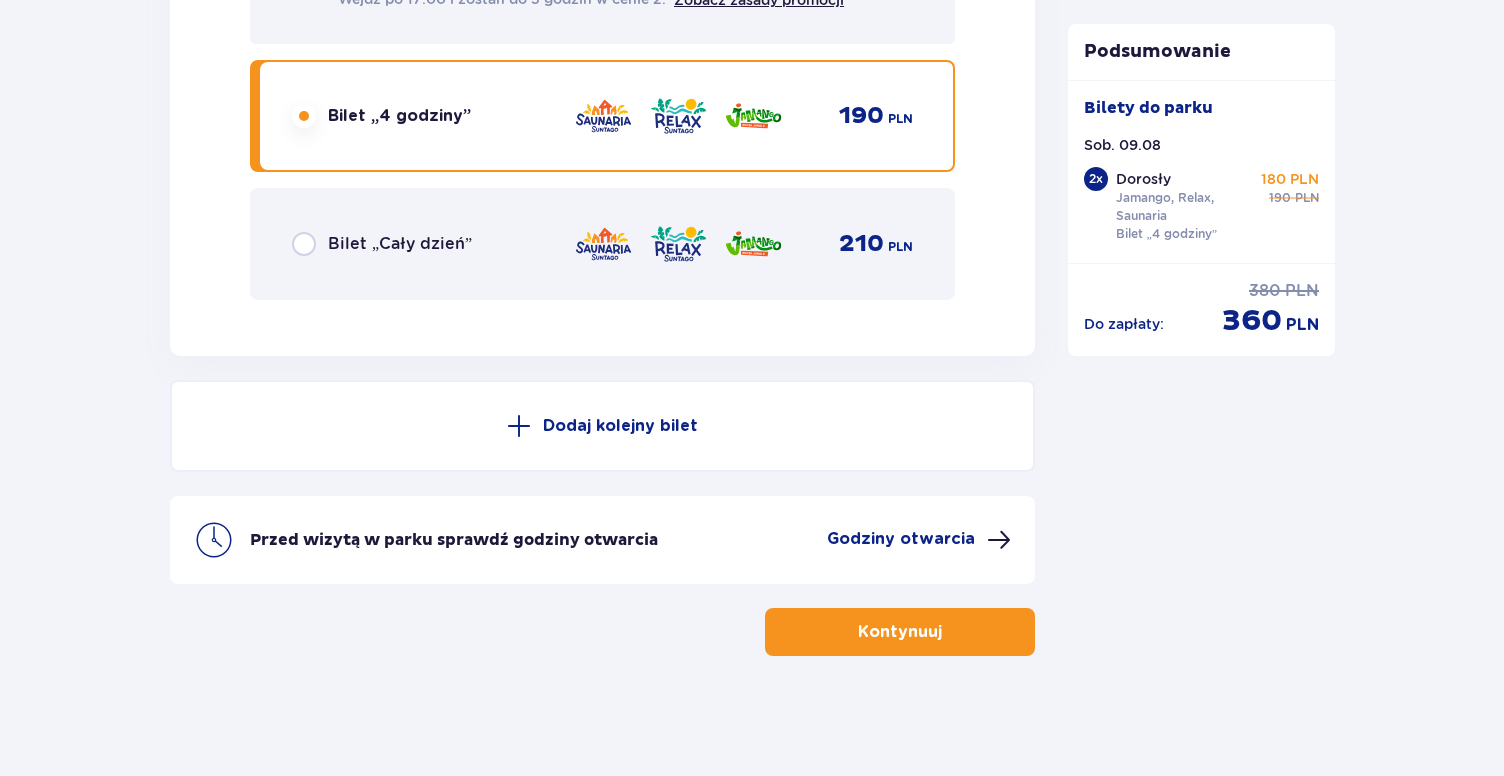 click on "Kontynuuj" at bounding box center (900, 632) 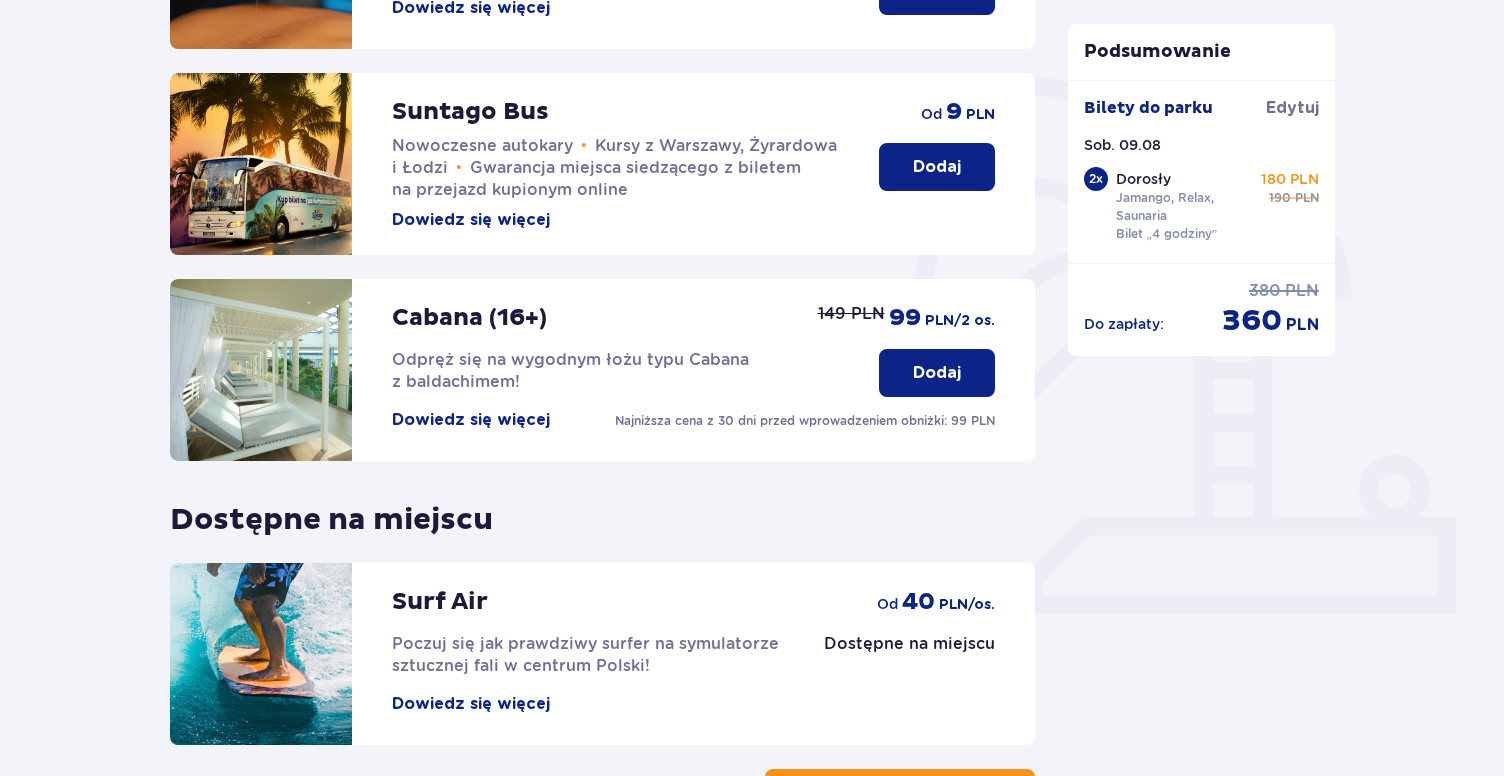 scroll, scrollTop: 411, scrollLeft: 0, axis: vertical 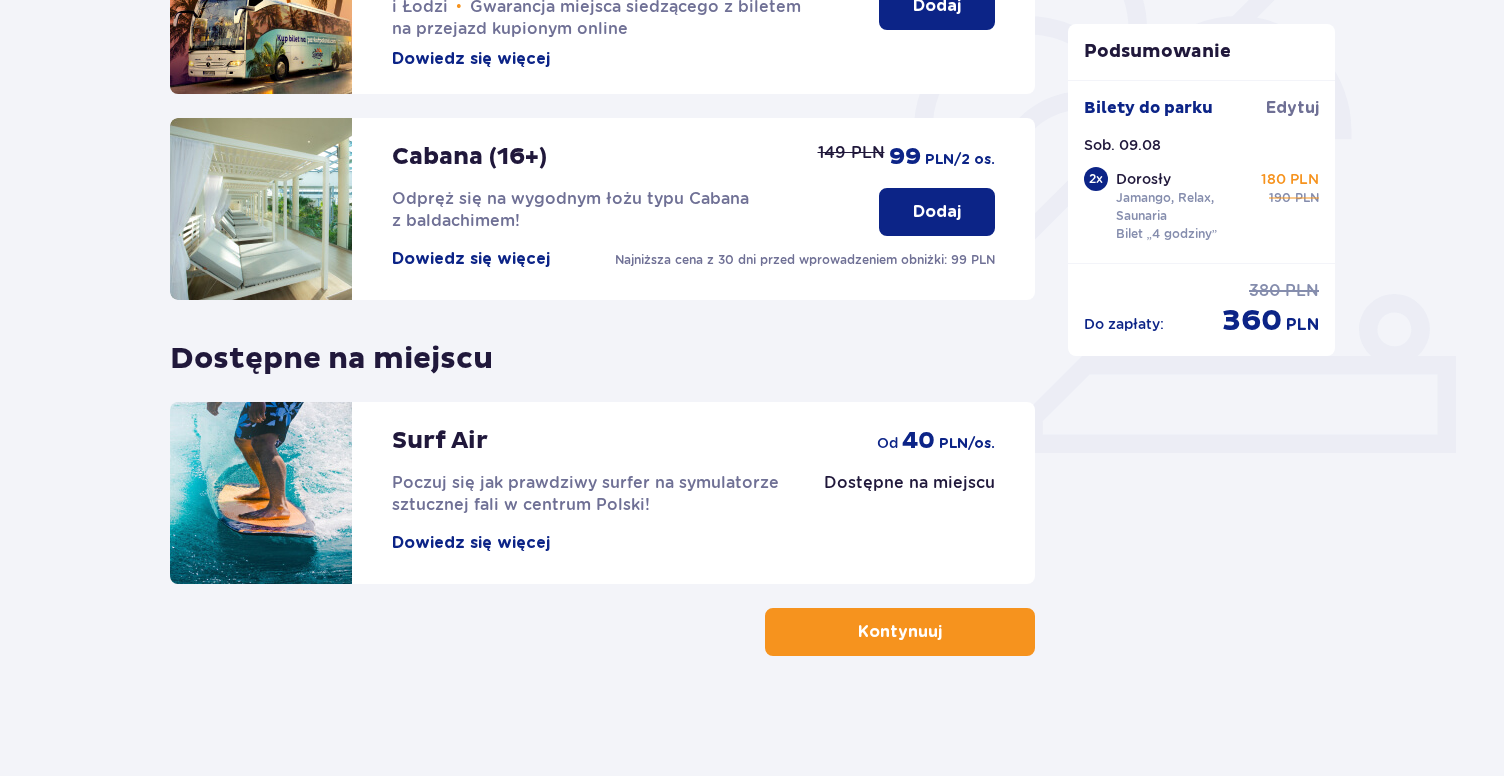 click on "Kontynuuj" at bounding box center [900, 632] 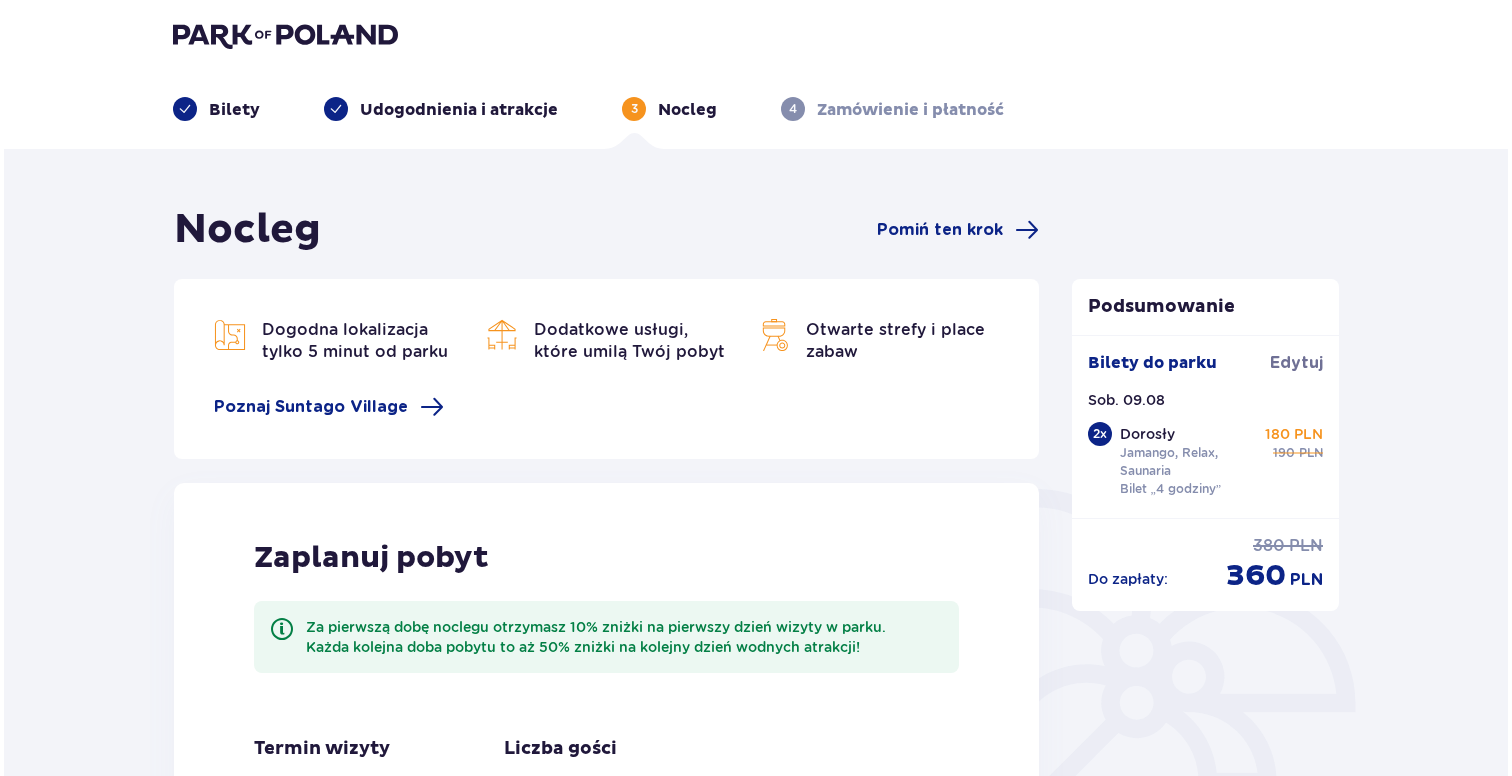 scroll, scrollTop: 0, scrollLeft: 0, axis: both 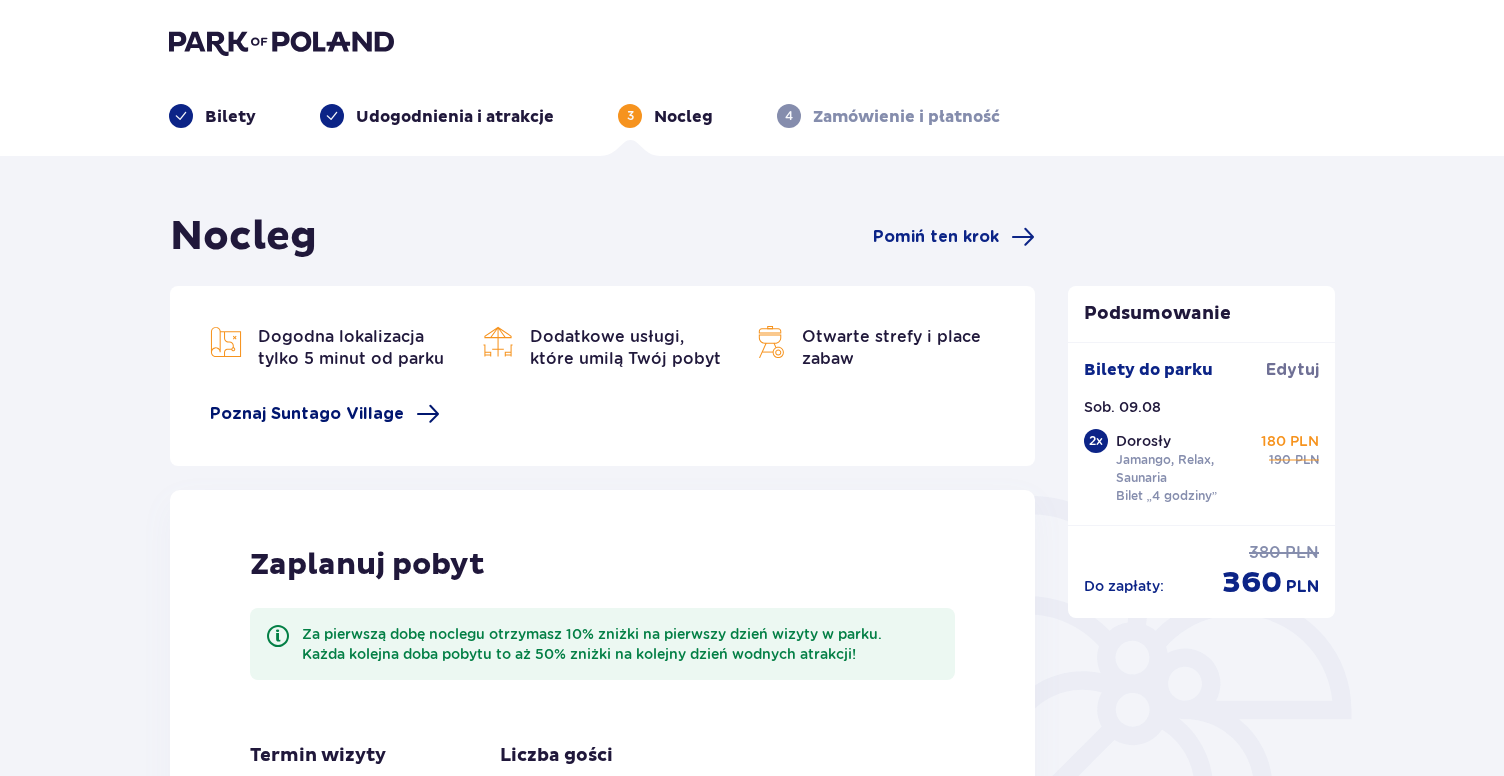 click on "Poznaj Suntago Village" at bounding box center (307, 414) 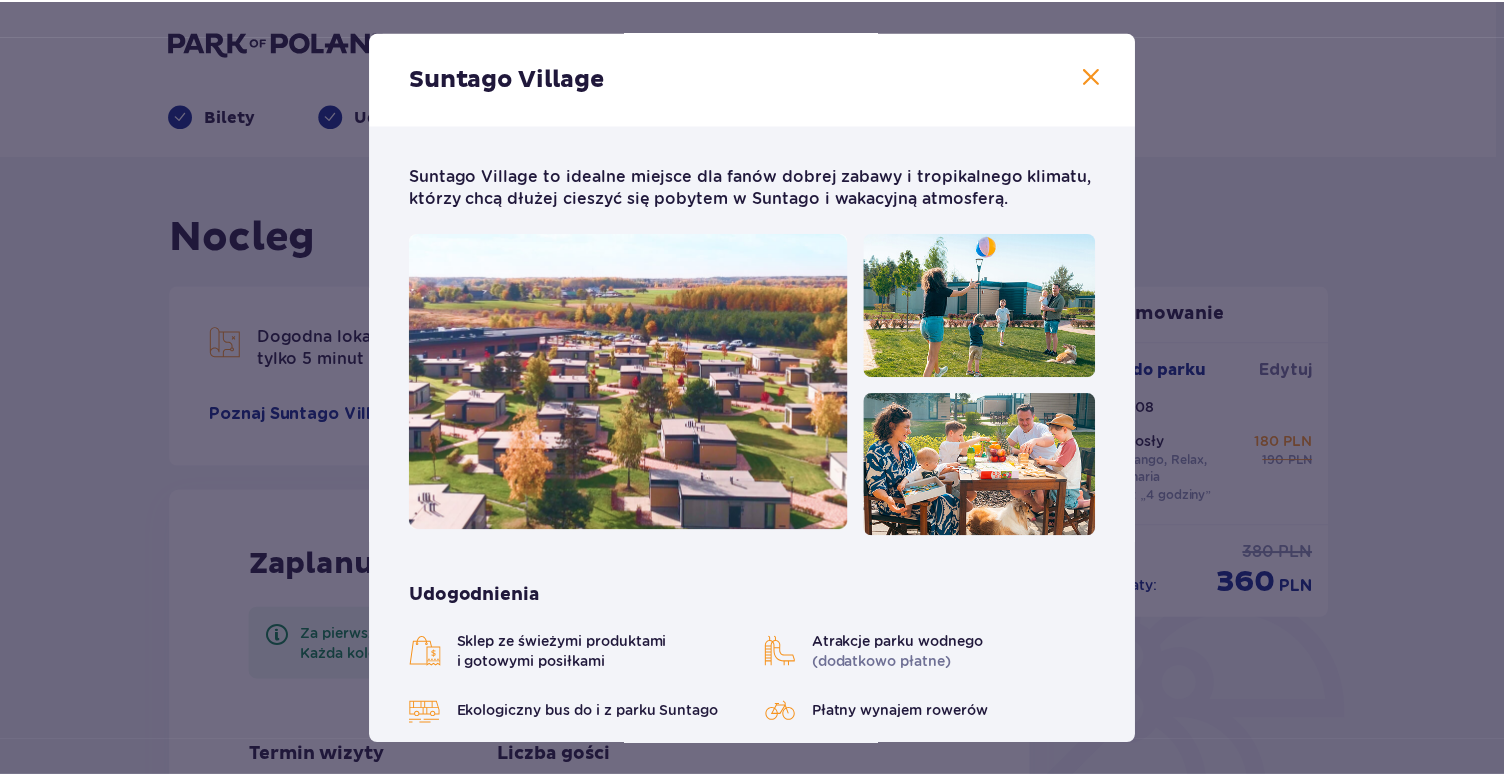 scroll, scrollTop: 0, scrollLeft: 0, axis: both 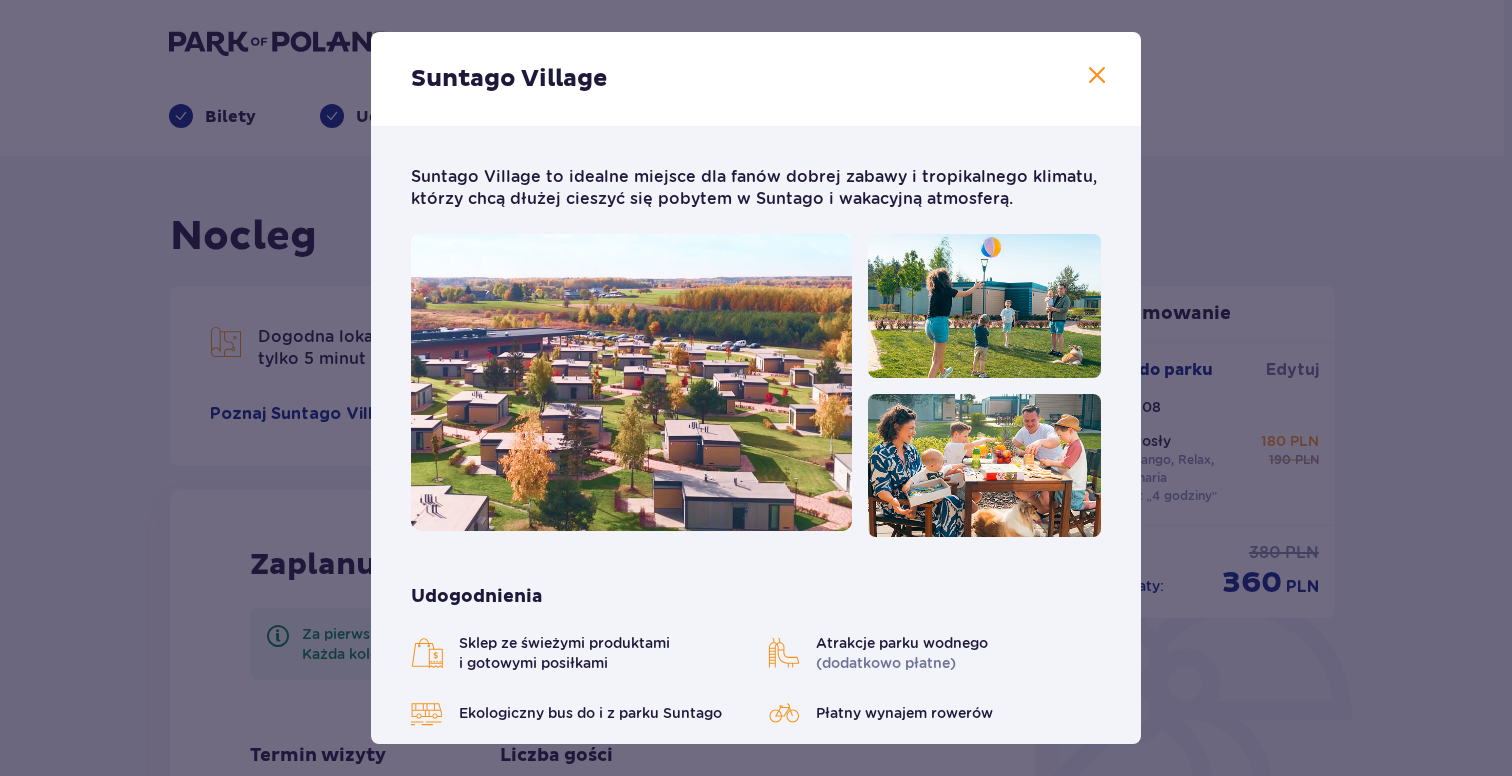 click at bounding box center [1097, 76] 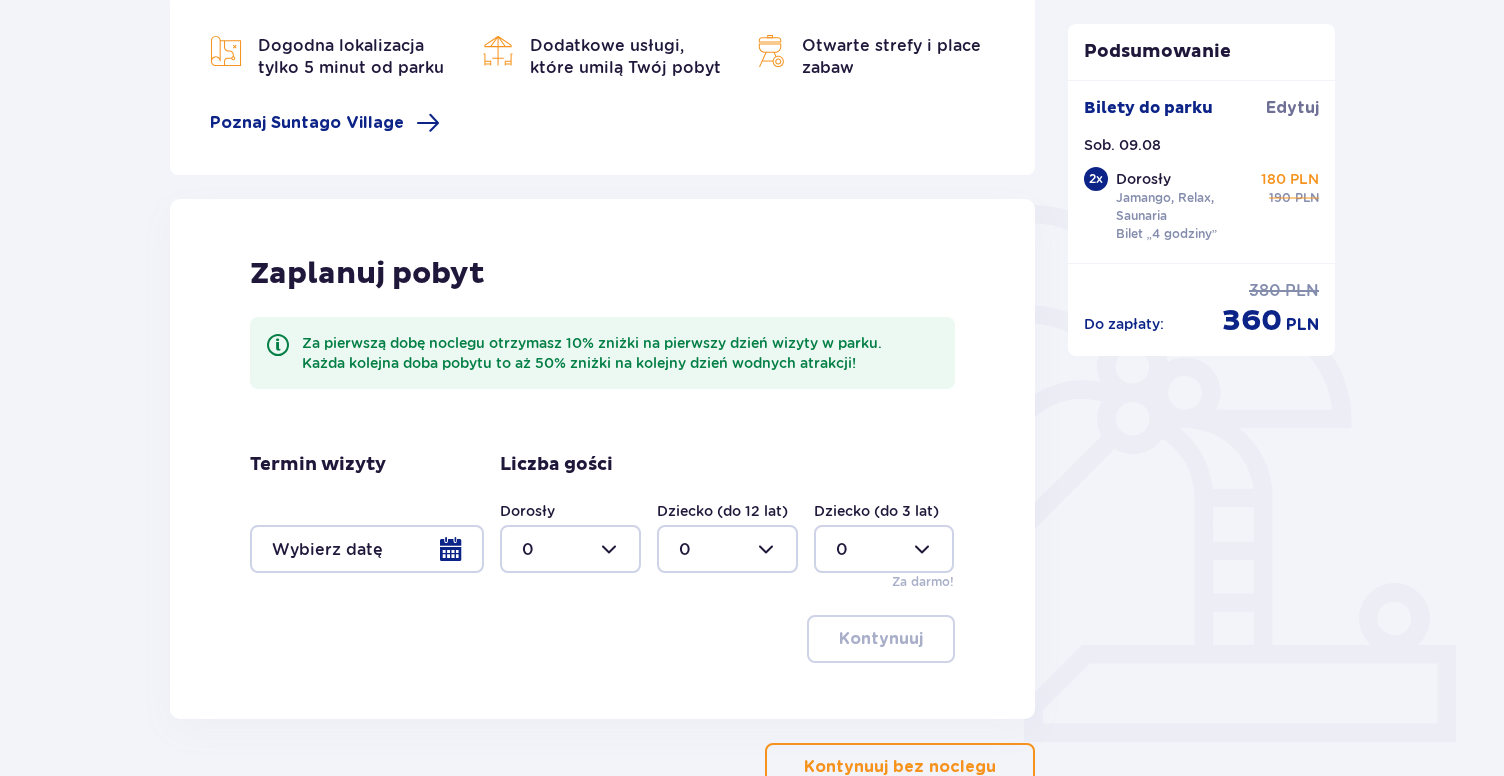 scroll, scrollTop: 426, scrollLeft: 0, axis: vertical 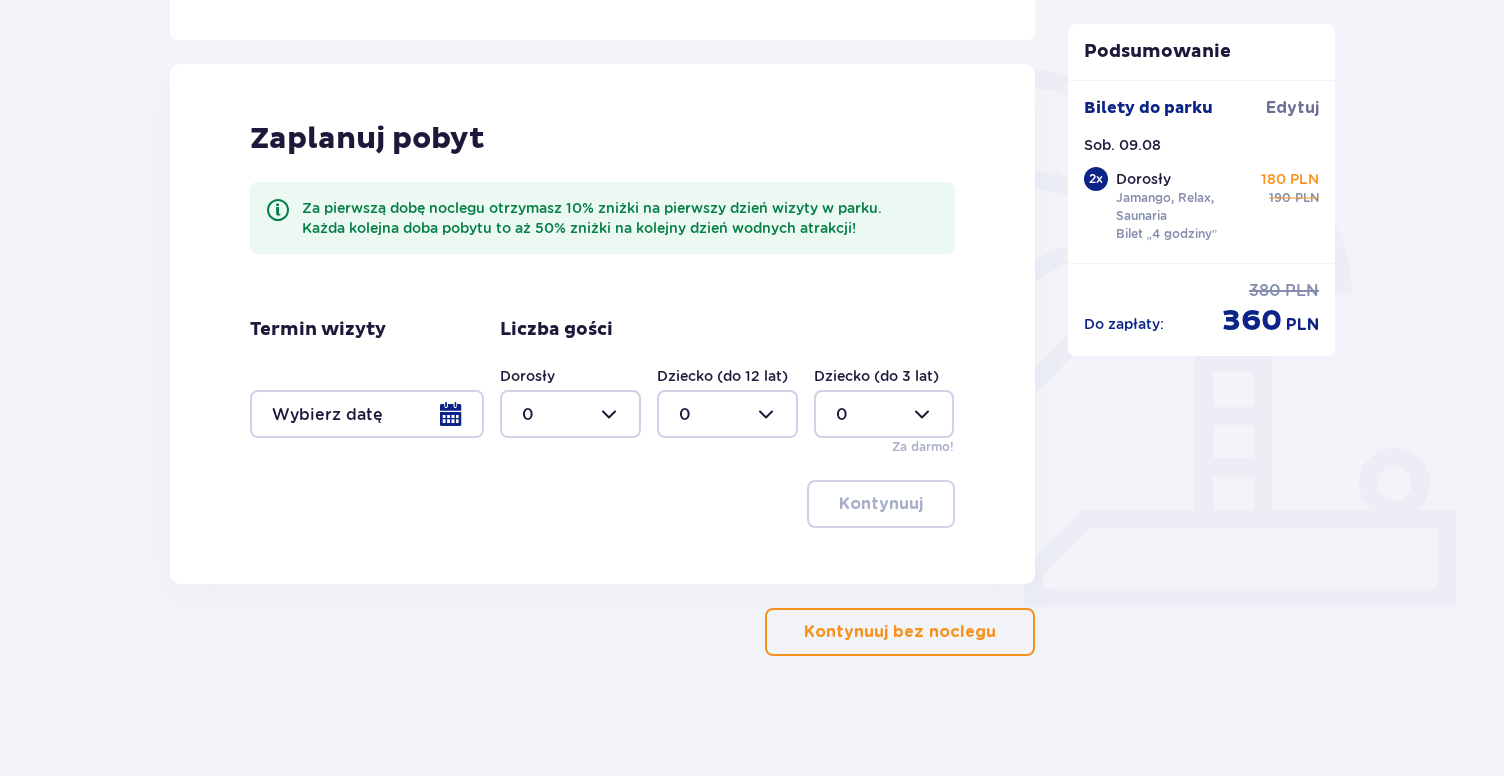 click on "Kontynuuj bez noclegu" at bounding box center [900, 632] 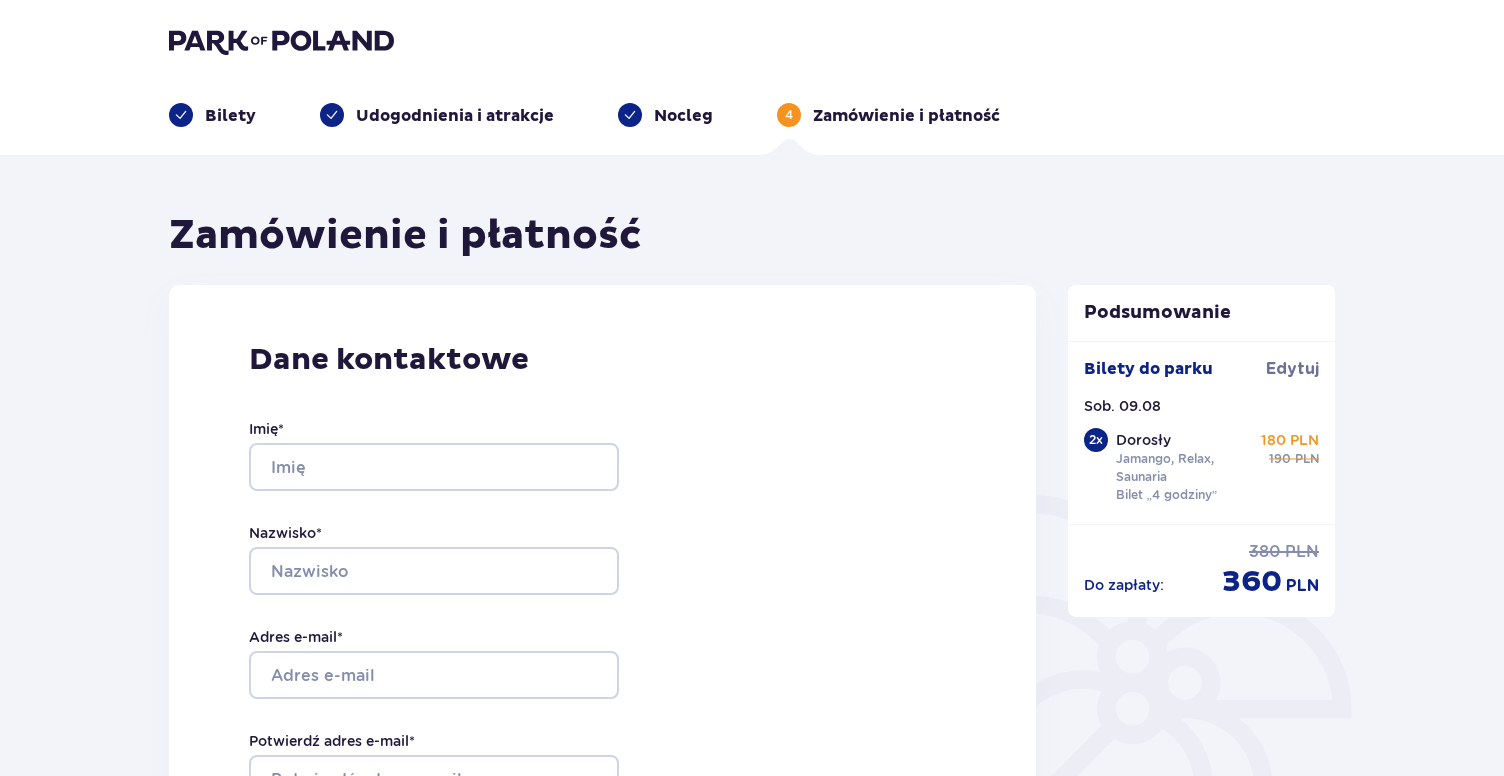 scroll, scrollTop: 0, scrollLeft: 0, axis: both 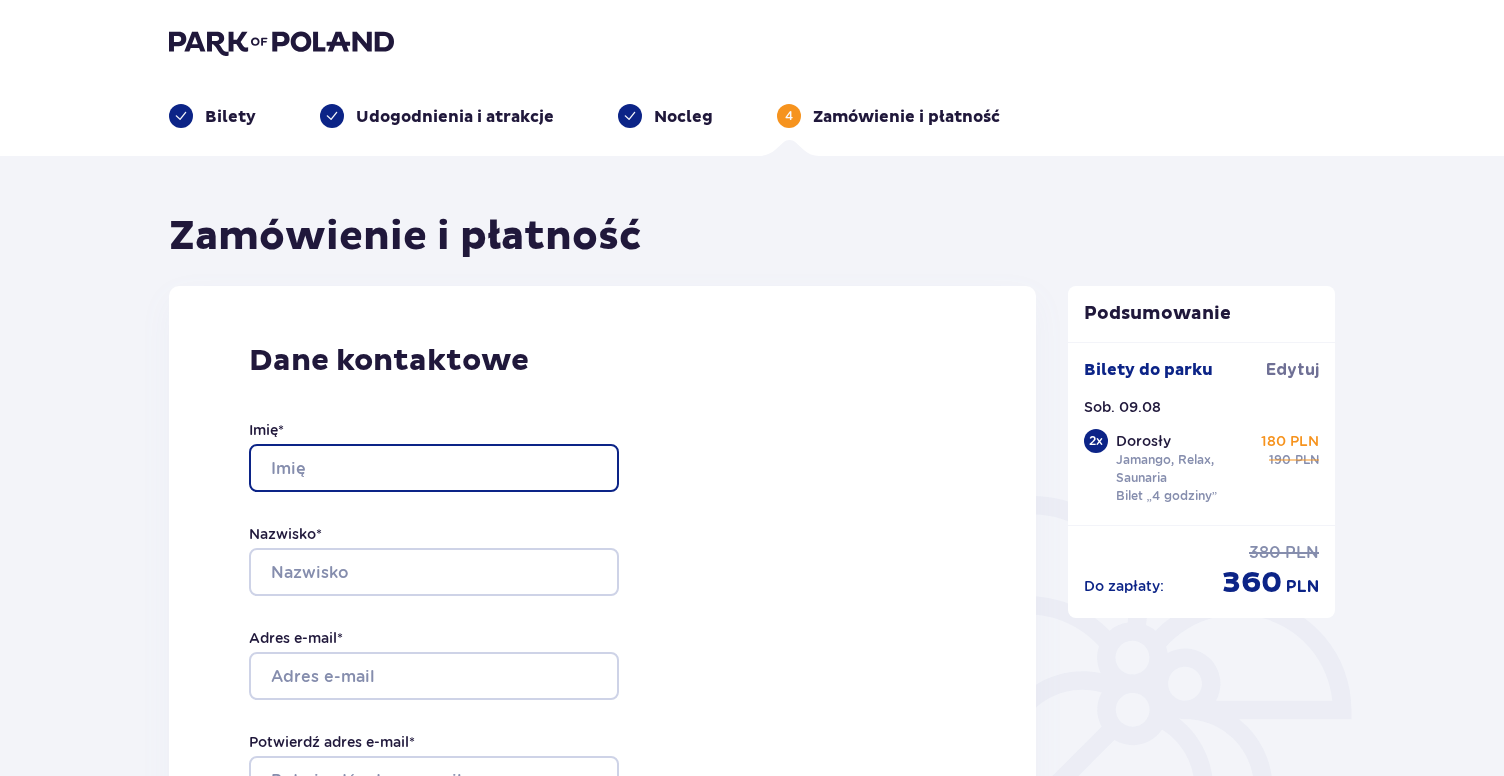click on "Imię *" at bounding box center (434, 468) 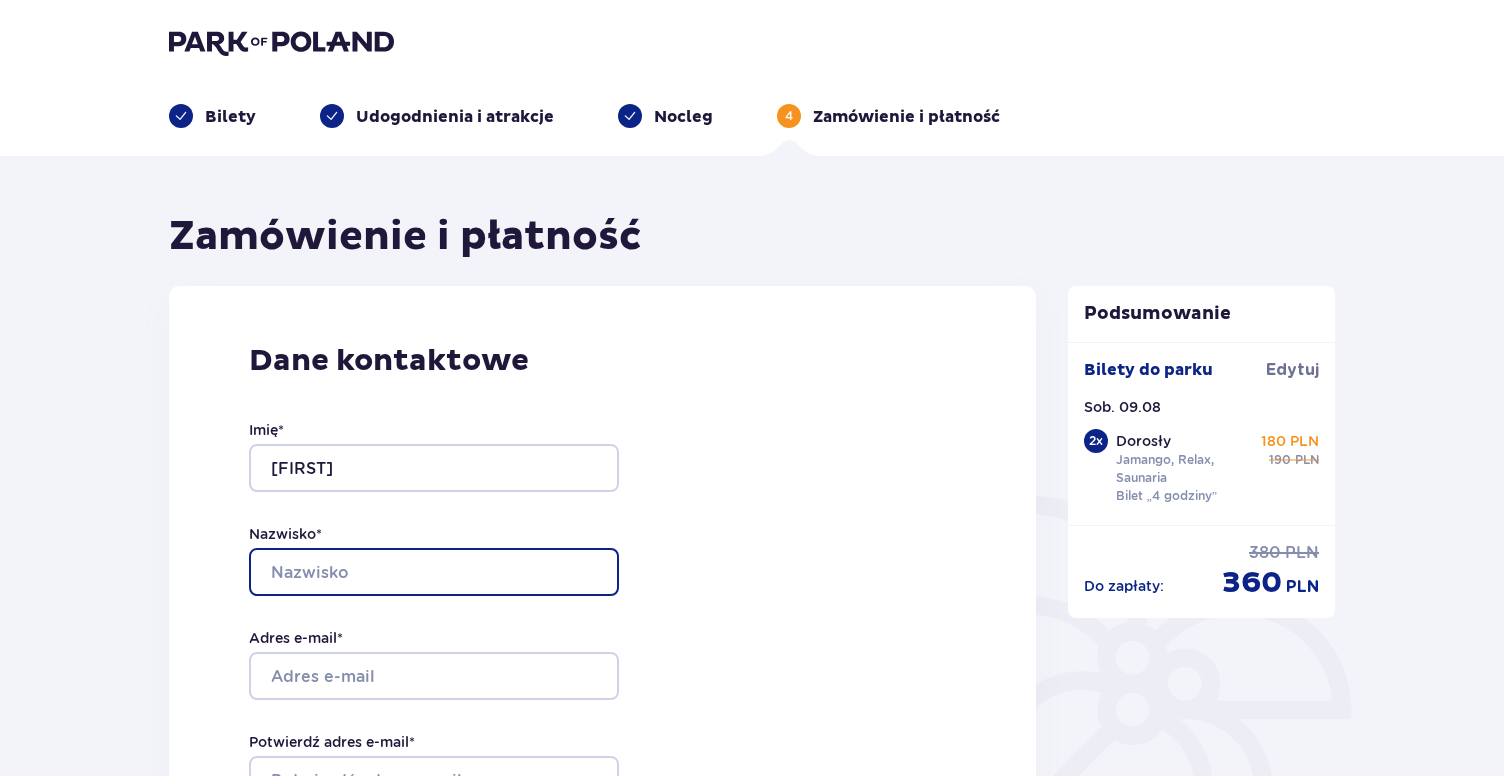 type on "Vinnikava" 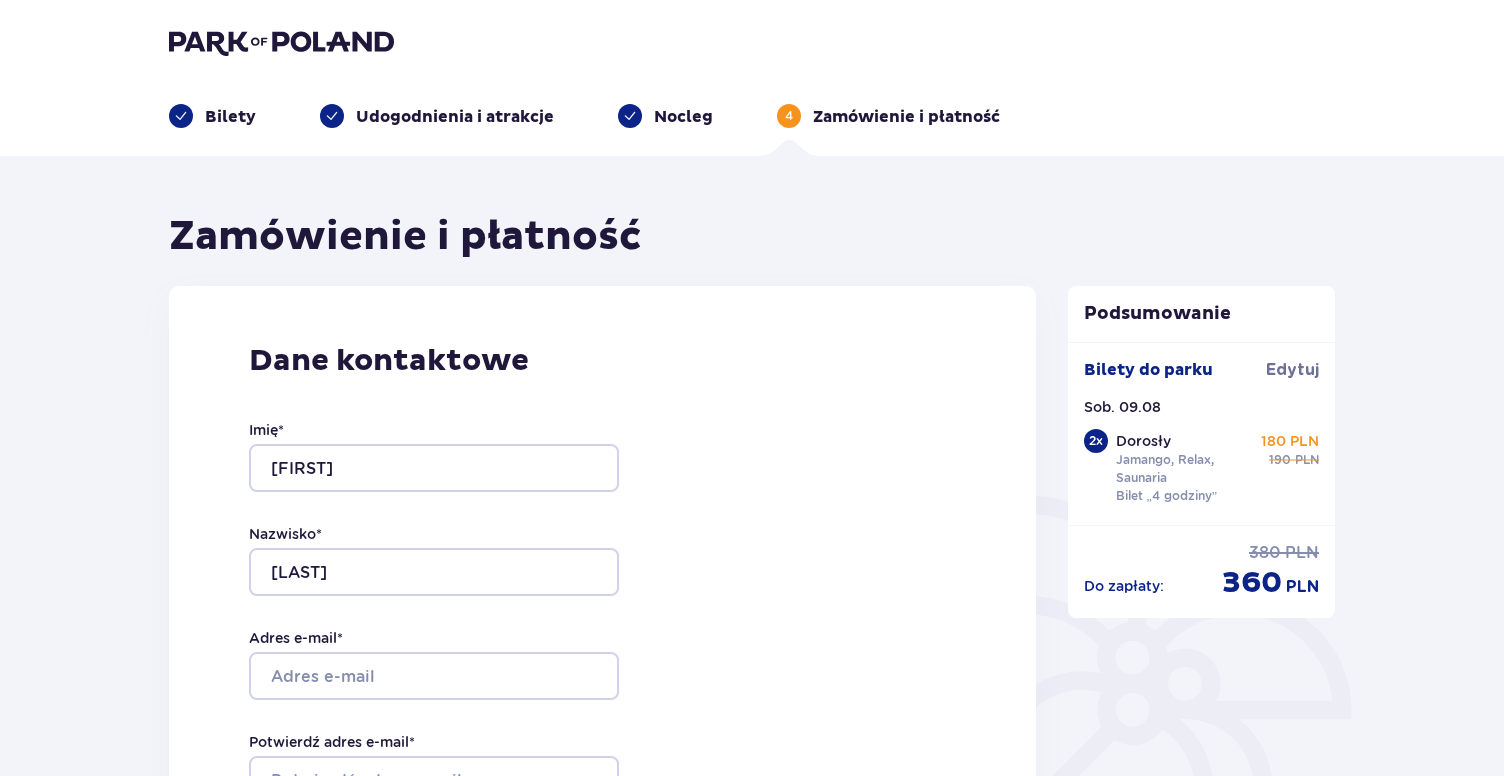 type on "572181867" 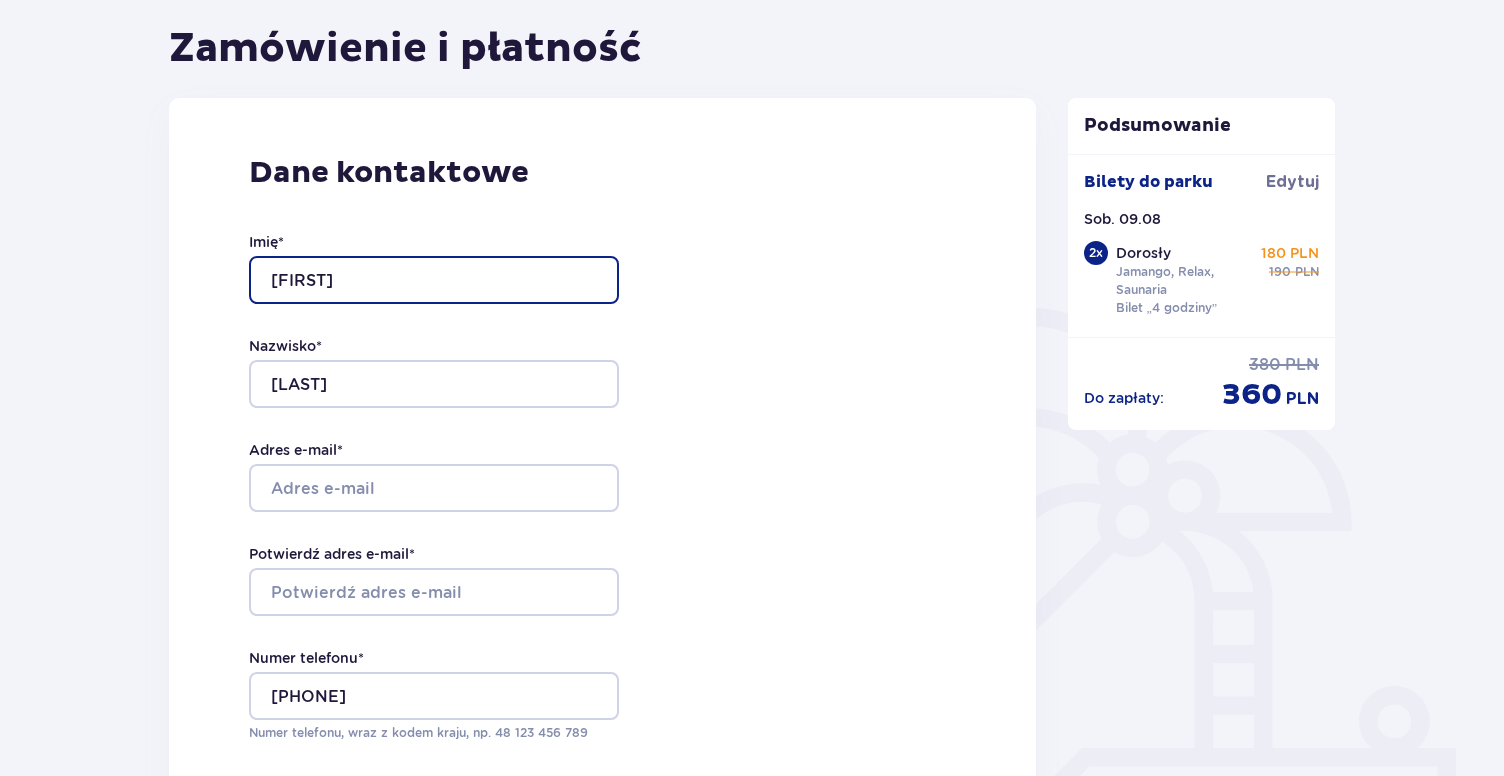 scroll, scrollTop: 360, scrollLeft: 0, axis: vertical 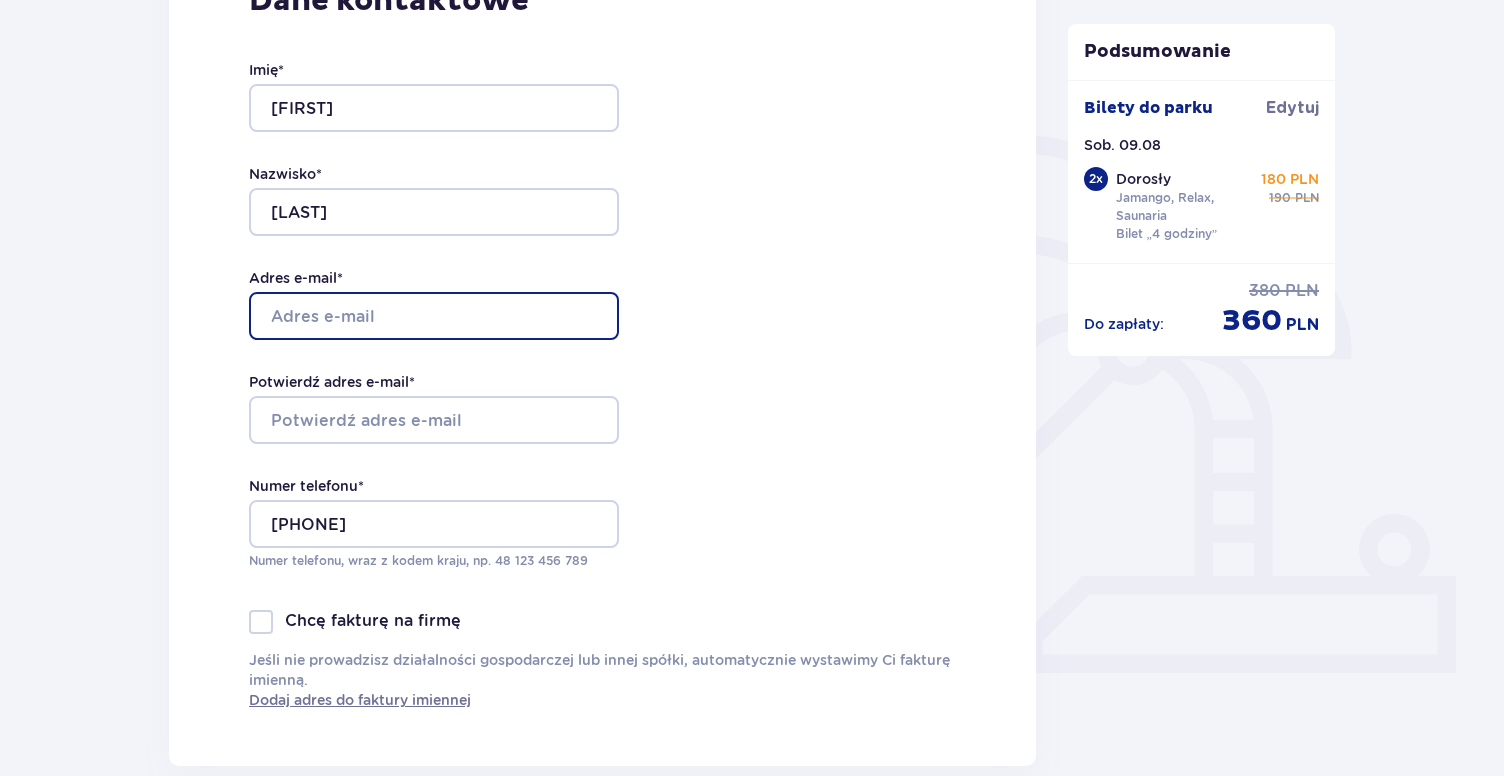 click on "Adres e-mail *" at bounding box center [434, 316] 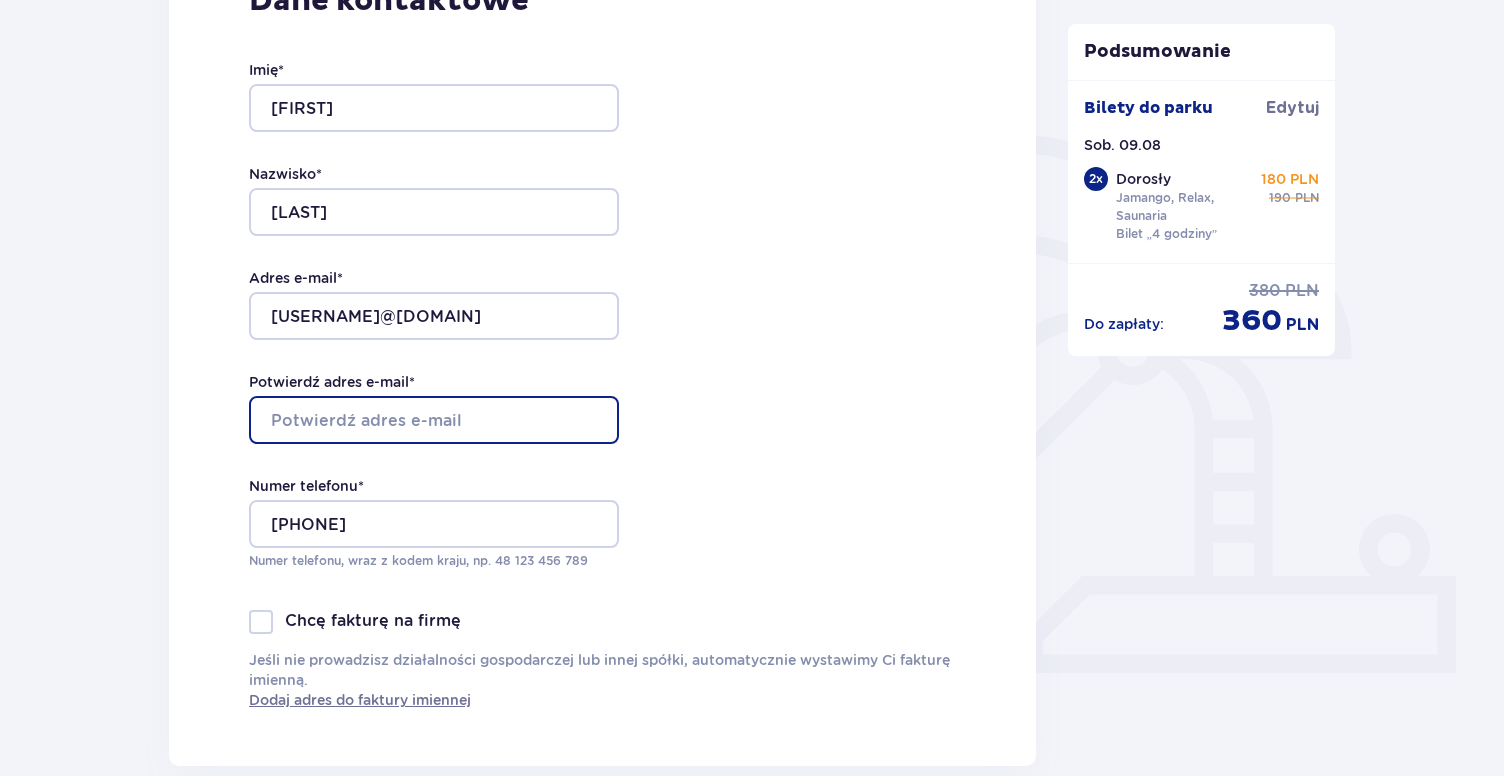 type on "a.vinnikava@gmail.com" 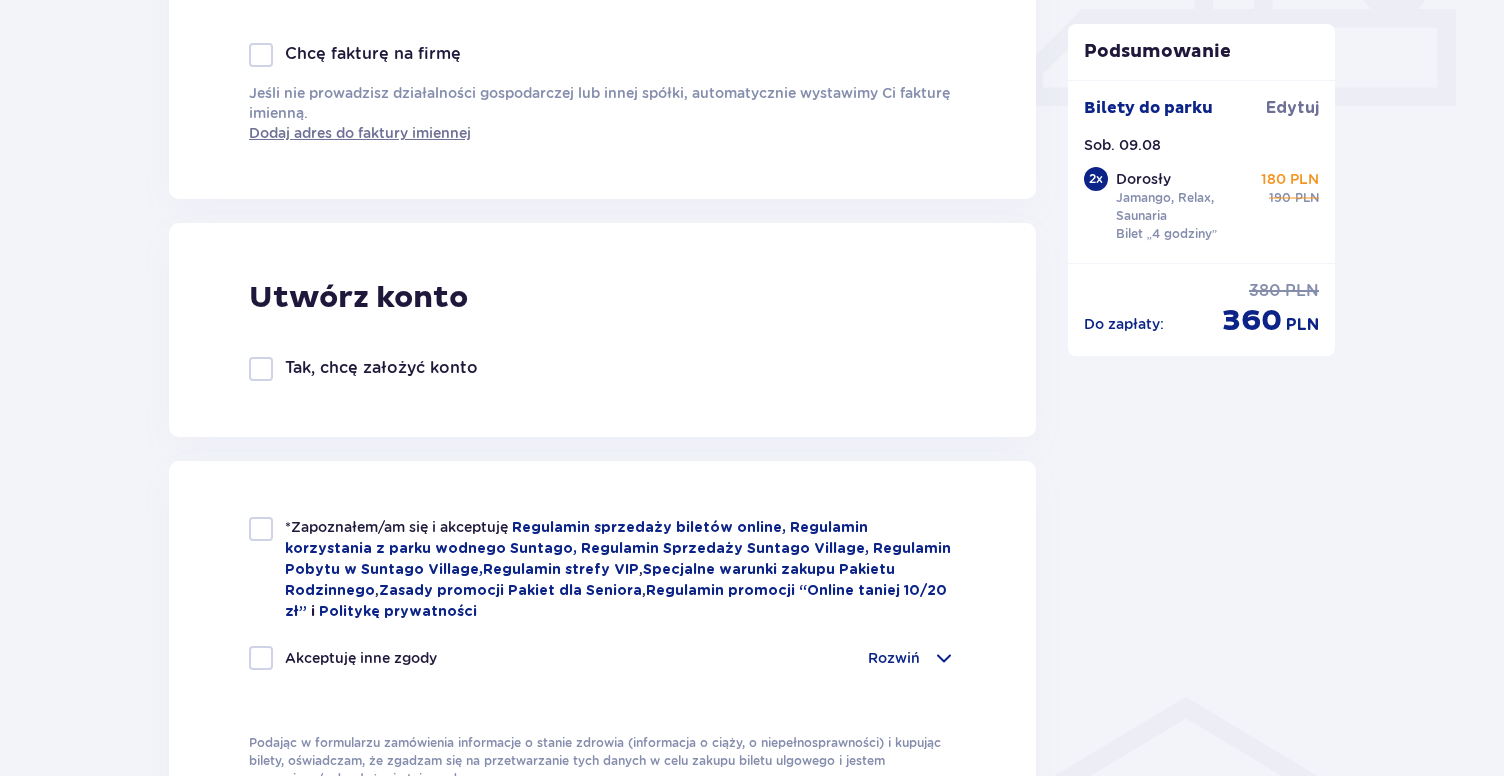 scroll, scrollTop: 955, scrollLeft: 0, axis: vertical 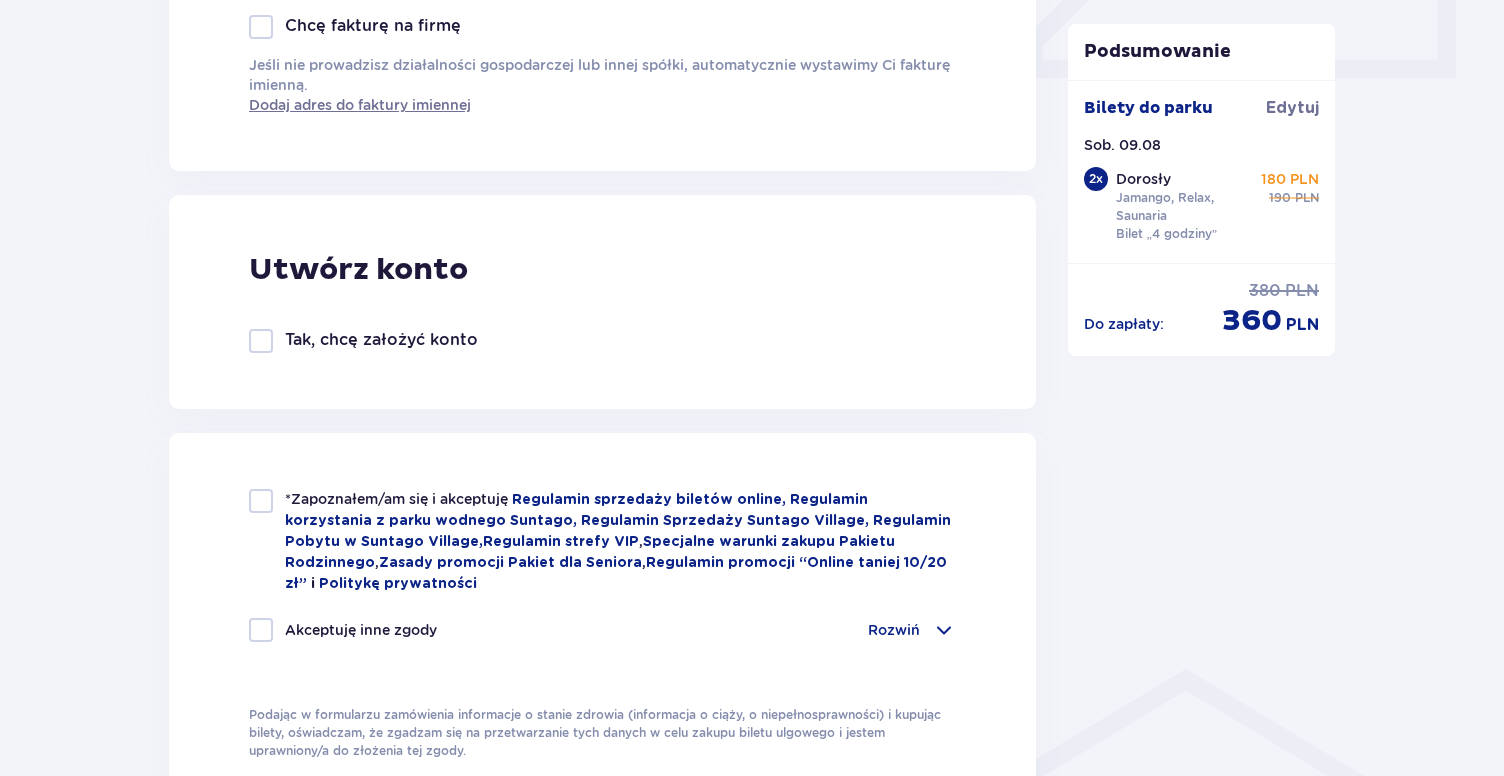 click at bounding box center (261, 501) 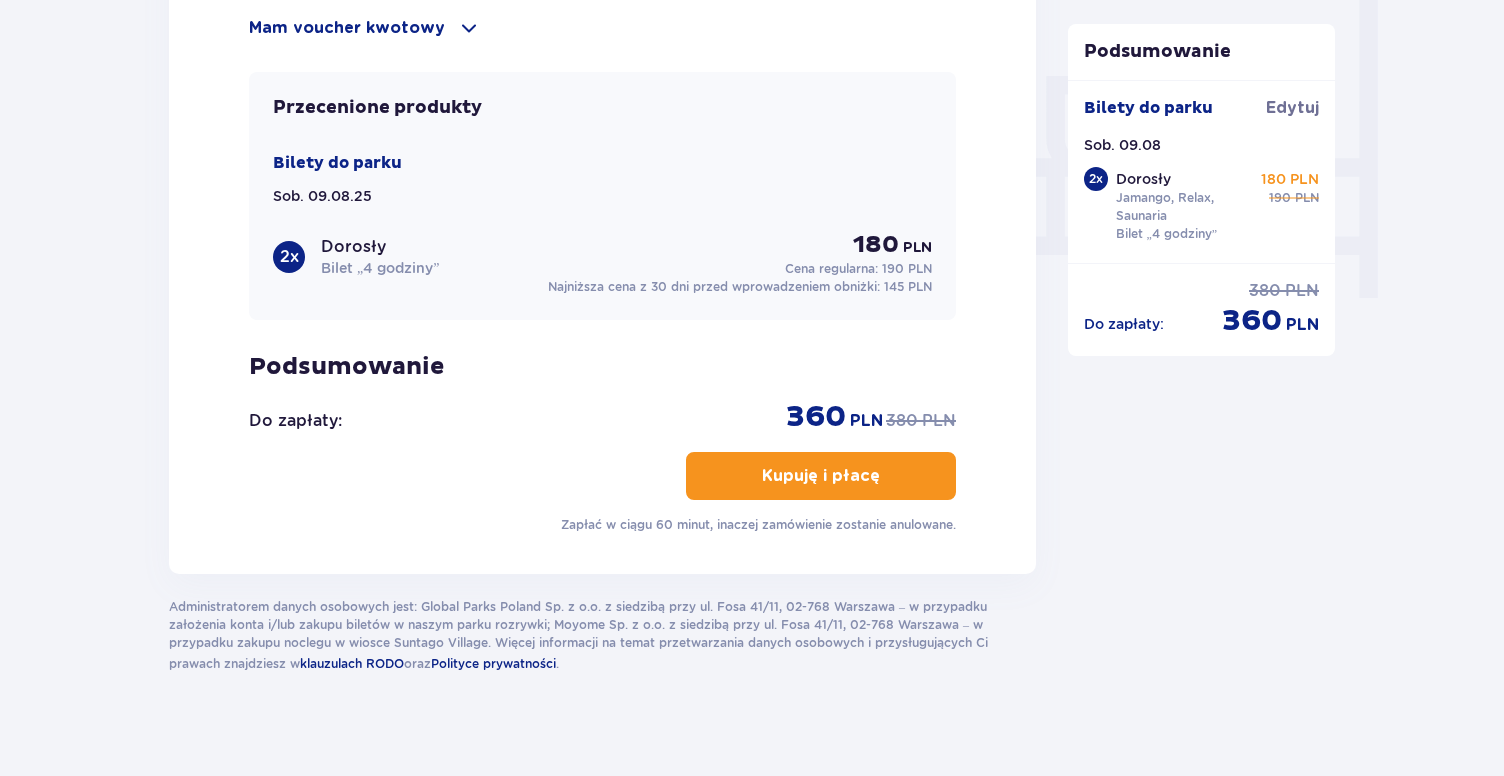 scroll, scrollTop: 1877, scrollLeft: 0, axis: vertical 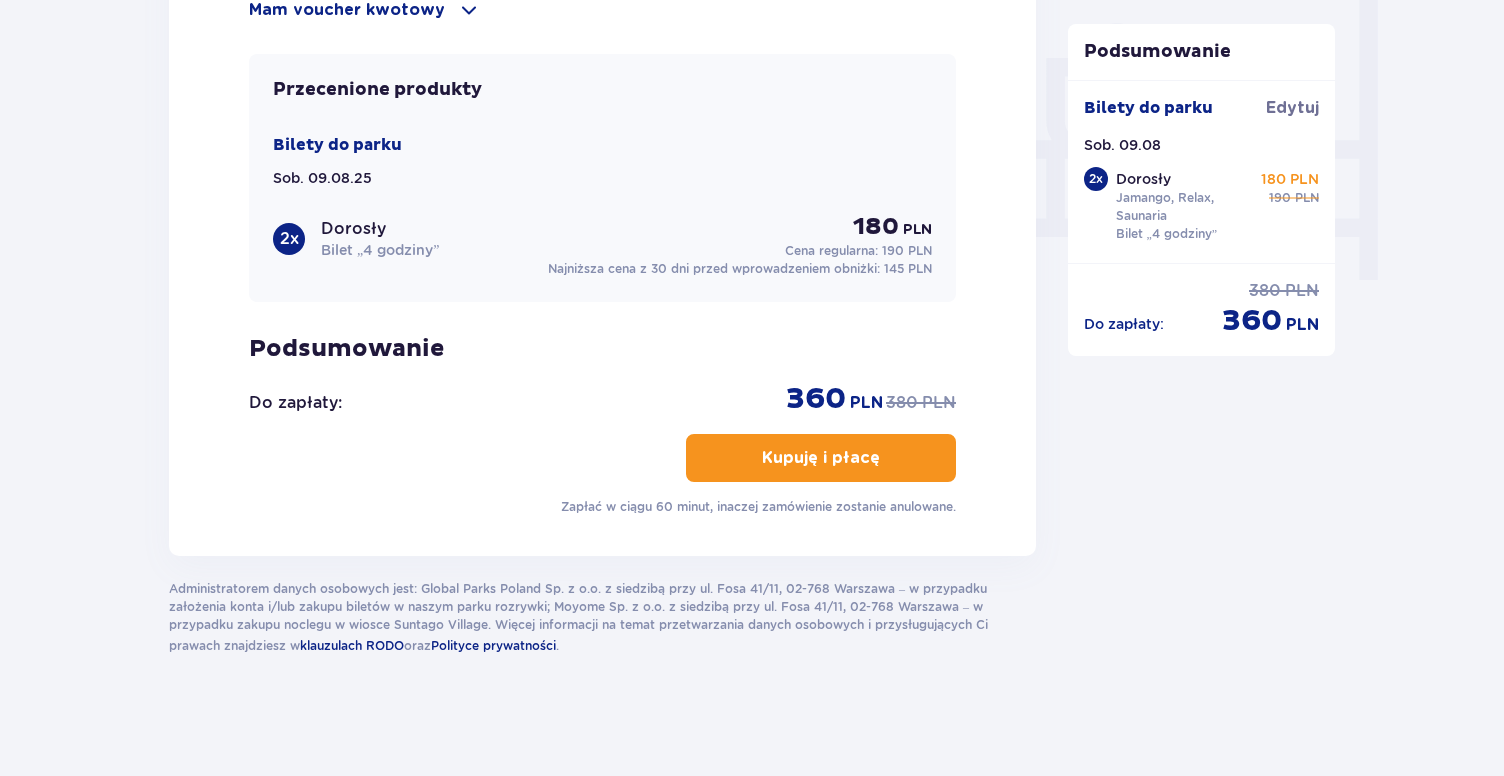 click on "Kupuję i płacę" at bounding box center [821, 458] 